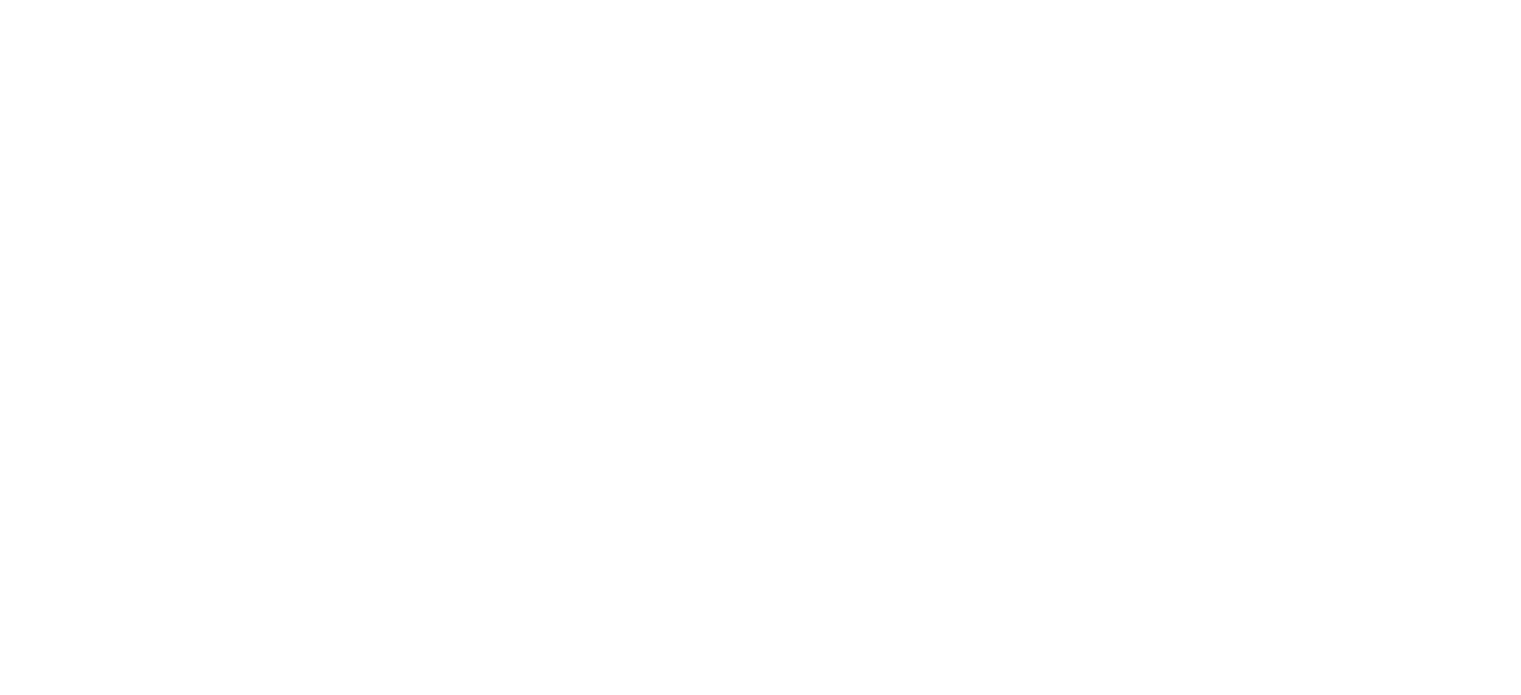 scroll, scrollTop: 0, scrollLeft: 0, axis: both 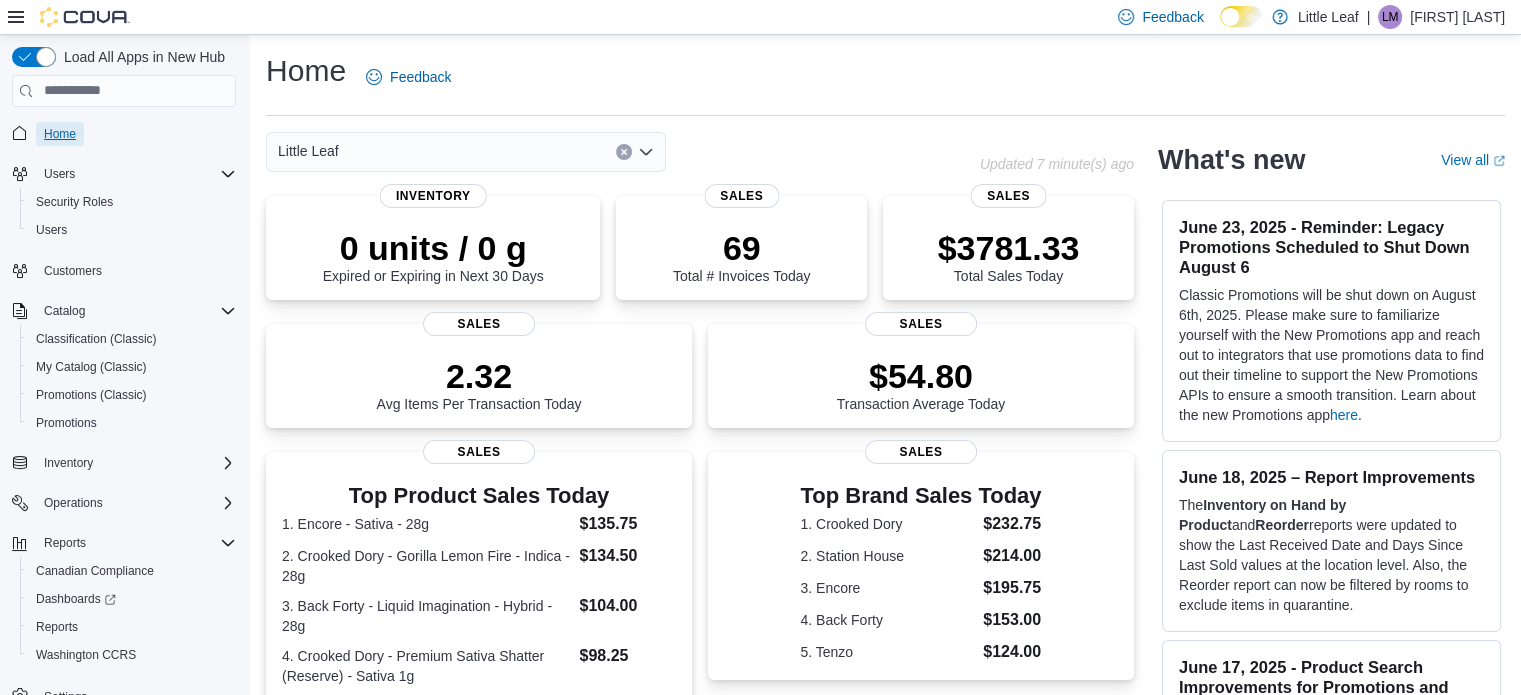 click on "Home" at bounding box center (60, 134) 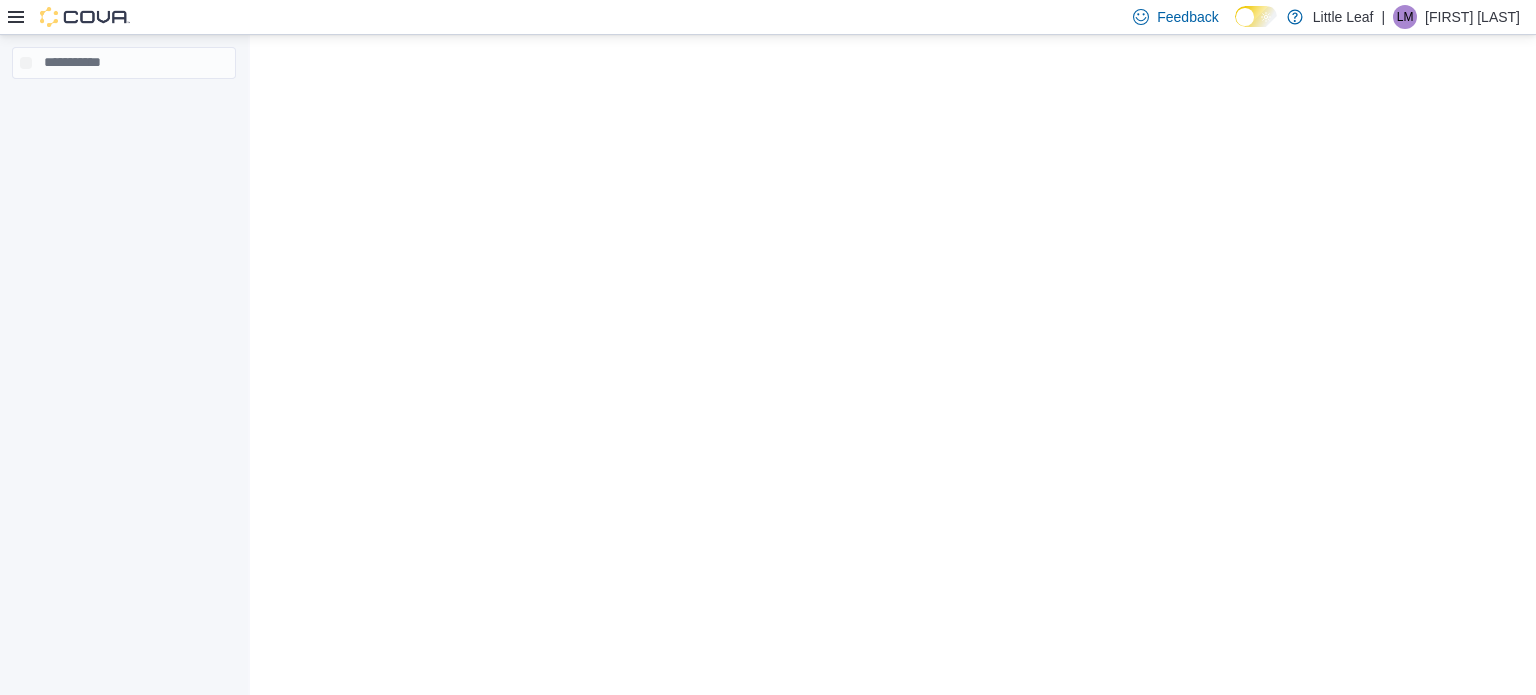 scroll, scrollTop: 0, scrollLeft: 0, axis: both 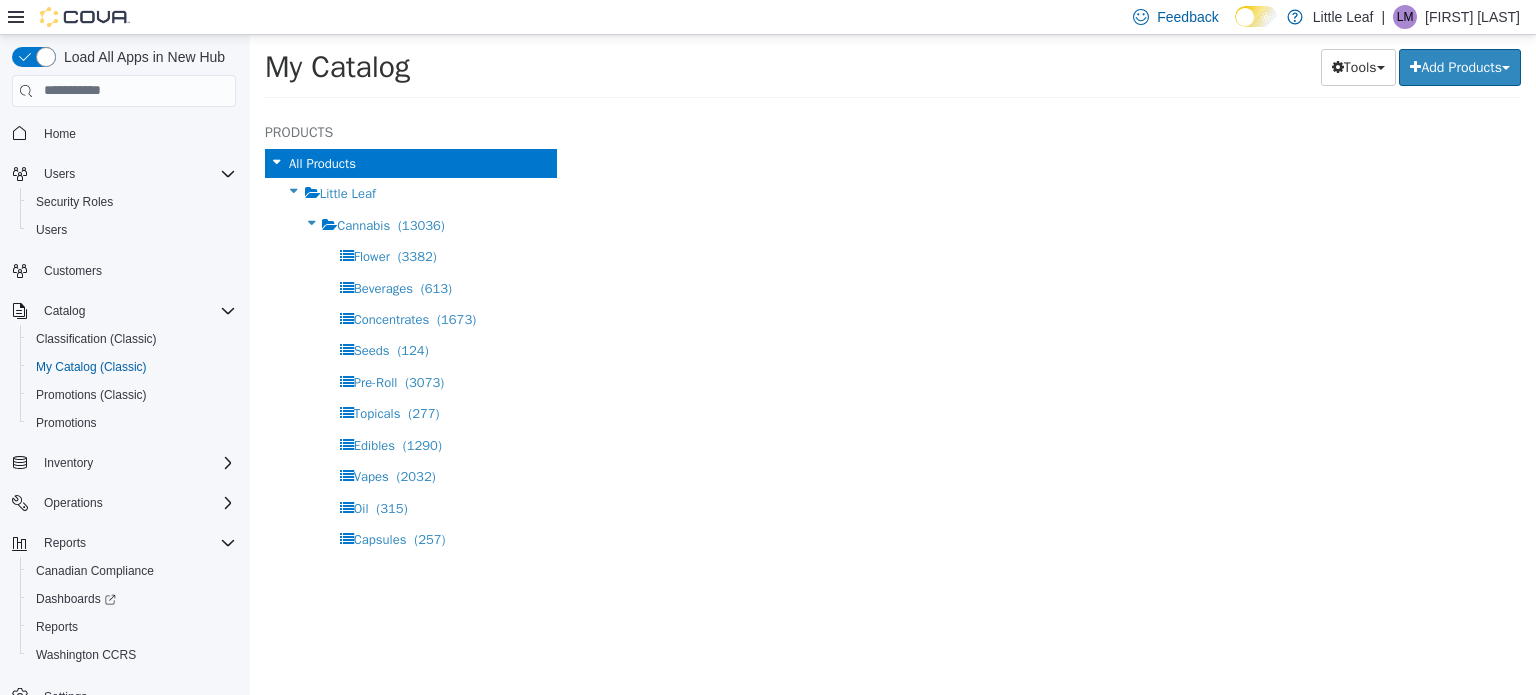 select on "**********" 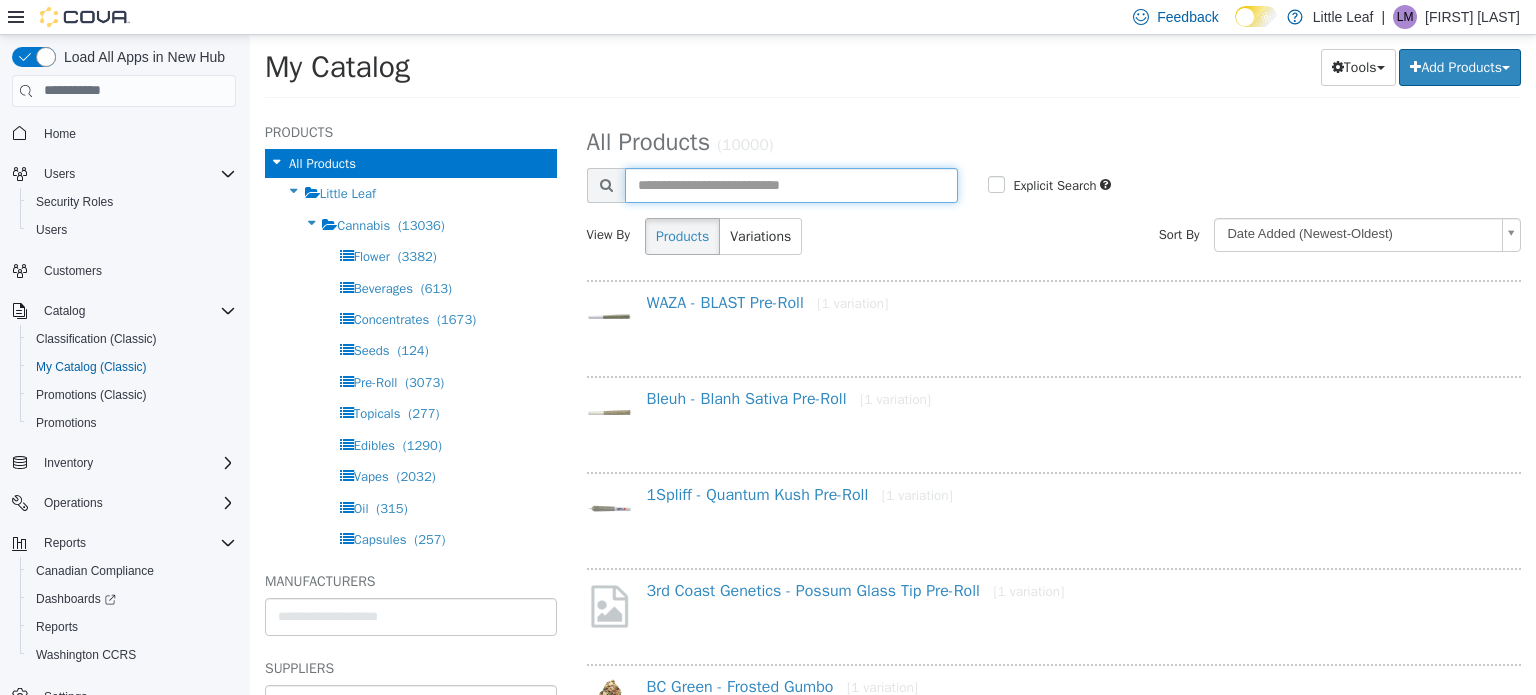 click at bounding box center (792, 184) 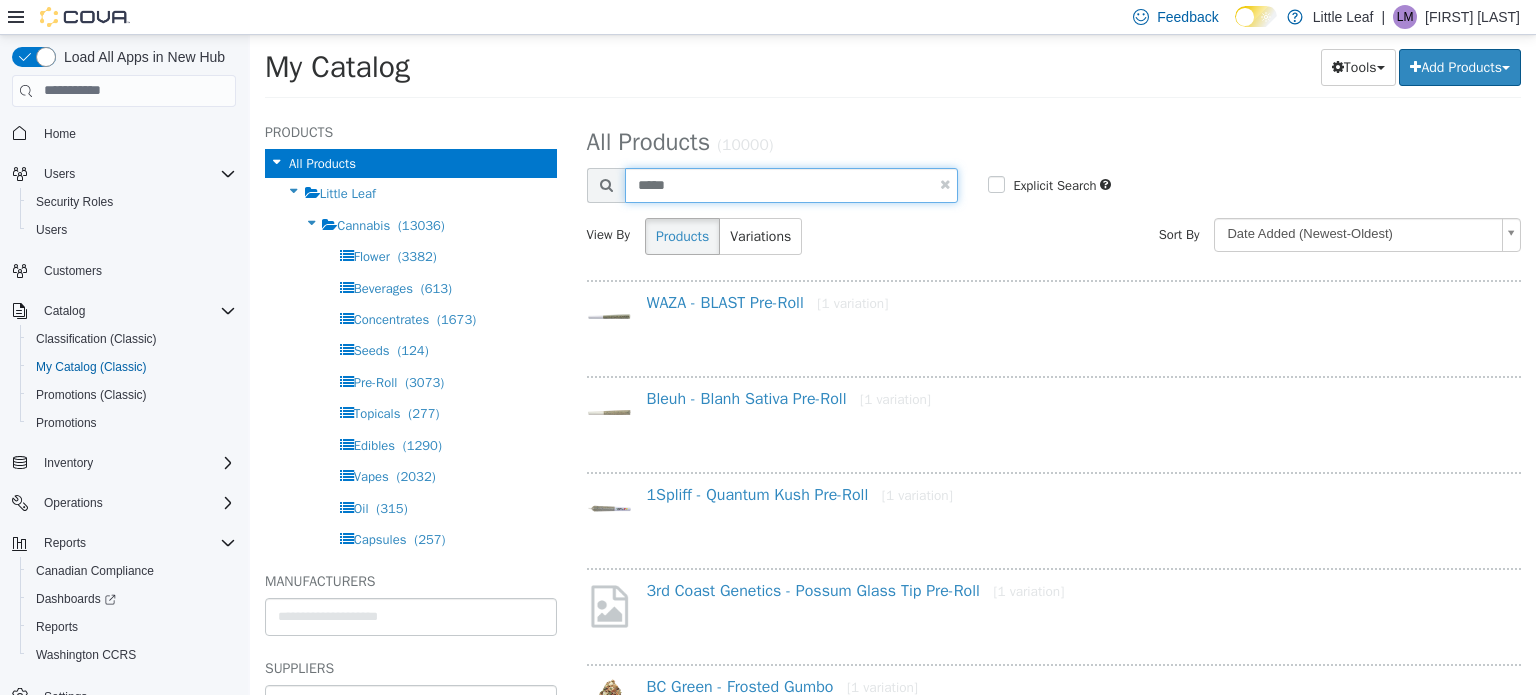 type on "*****" 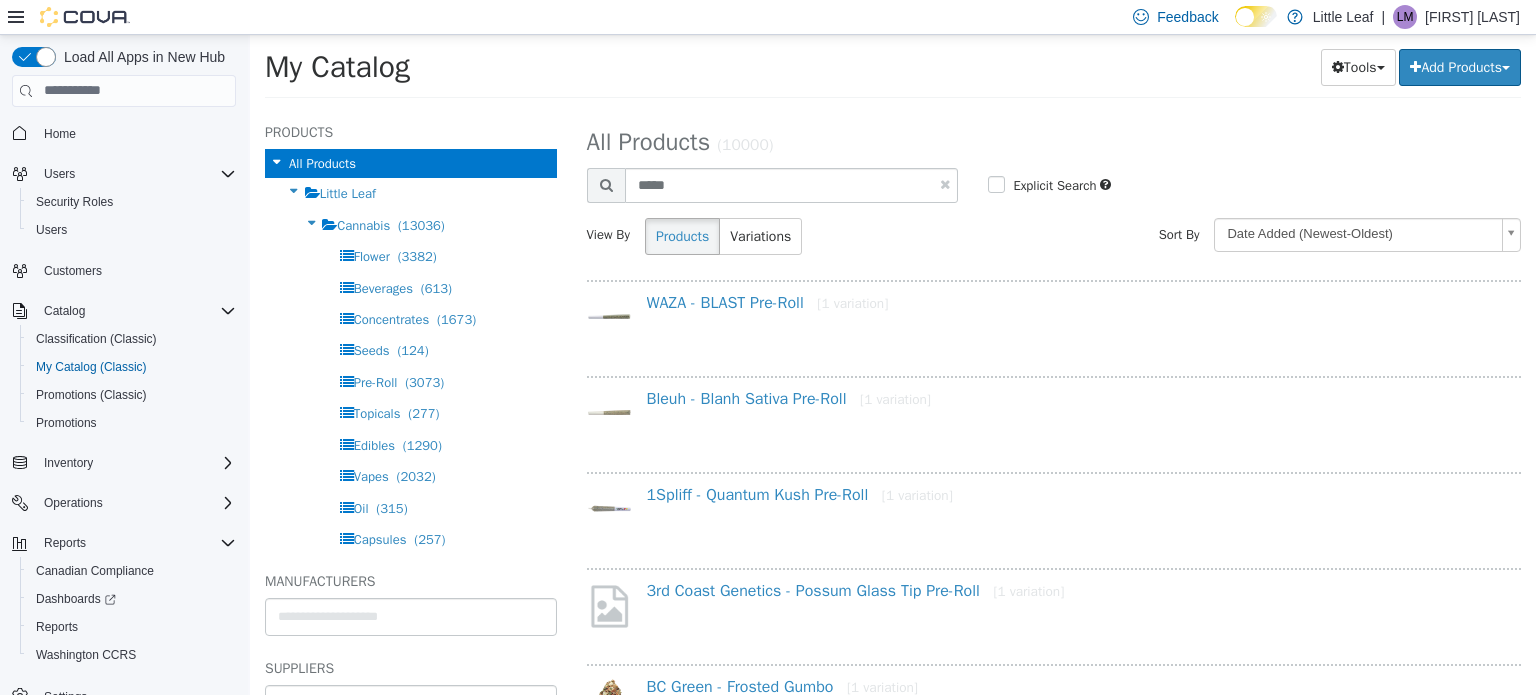 select on "**********" 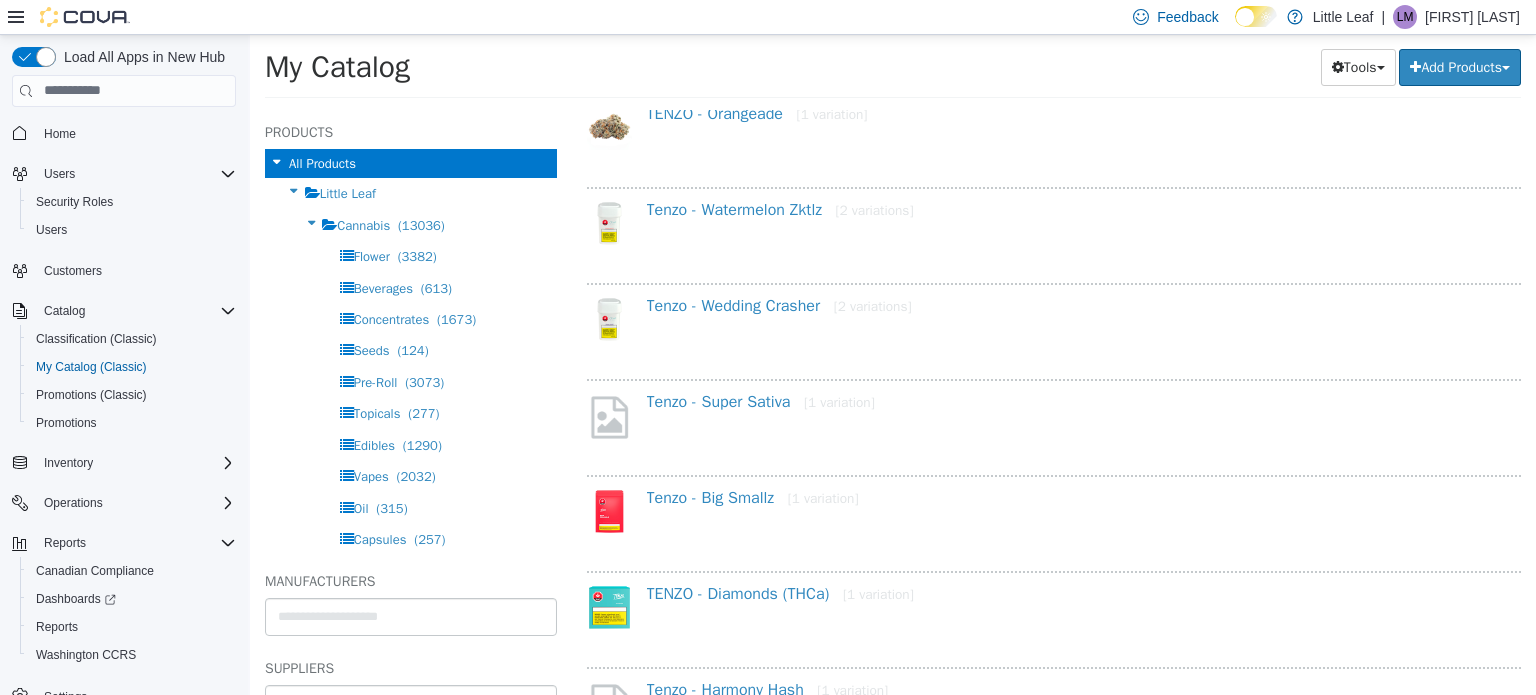 scroll, scrollTop: 500, scrollLeft: 0, axis: vertical 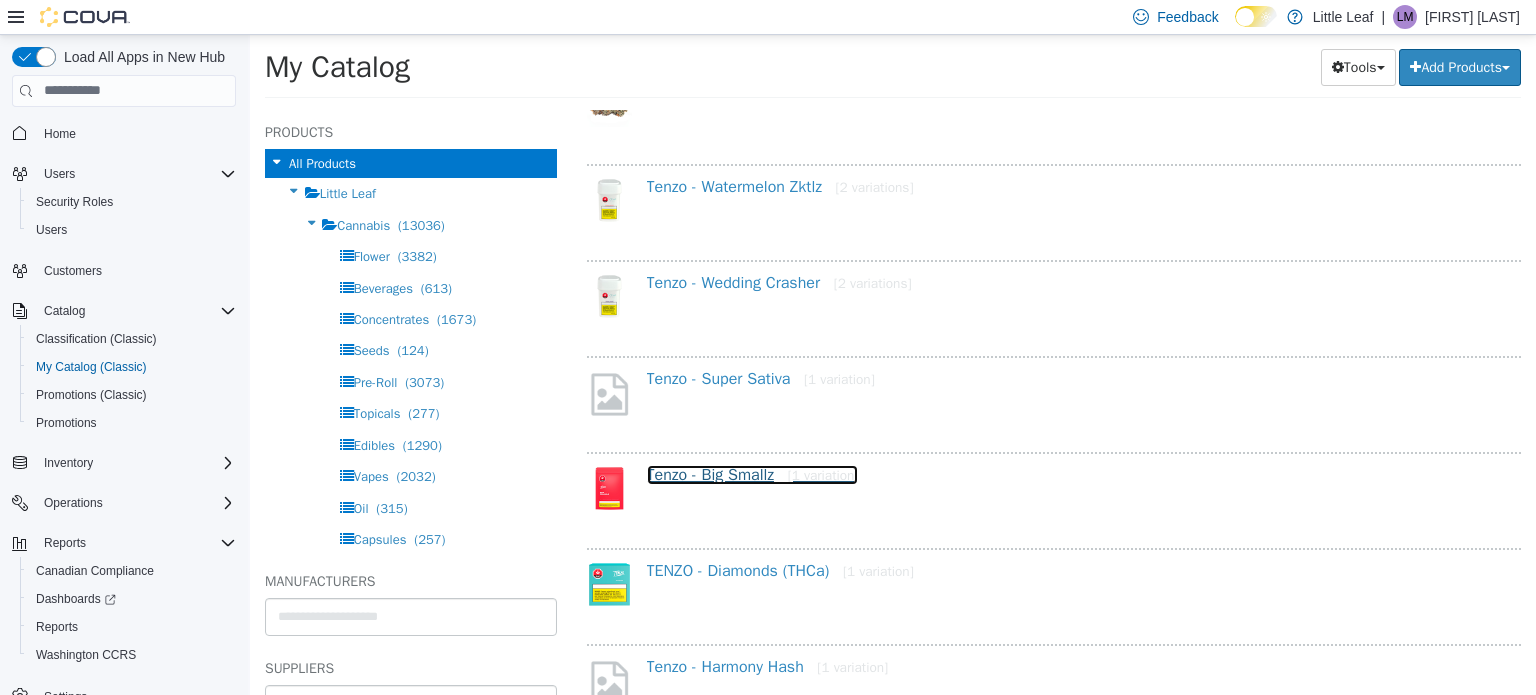click on "Tenzo - Big Smallz
[1 variation]" at bounding box center (753, 474) 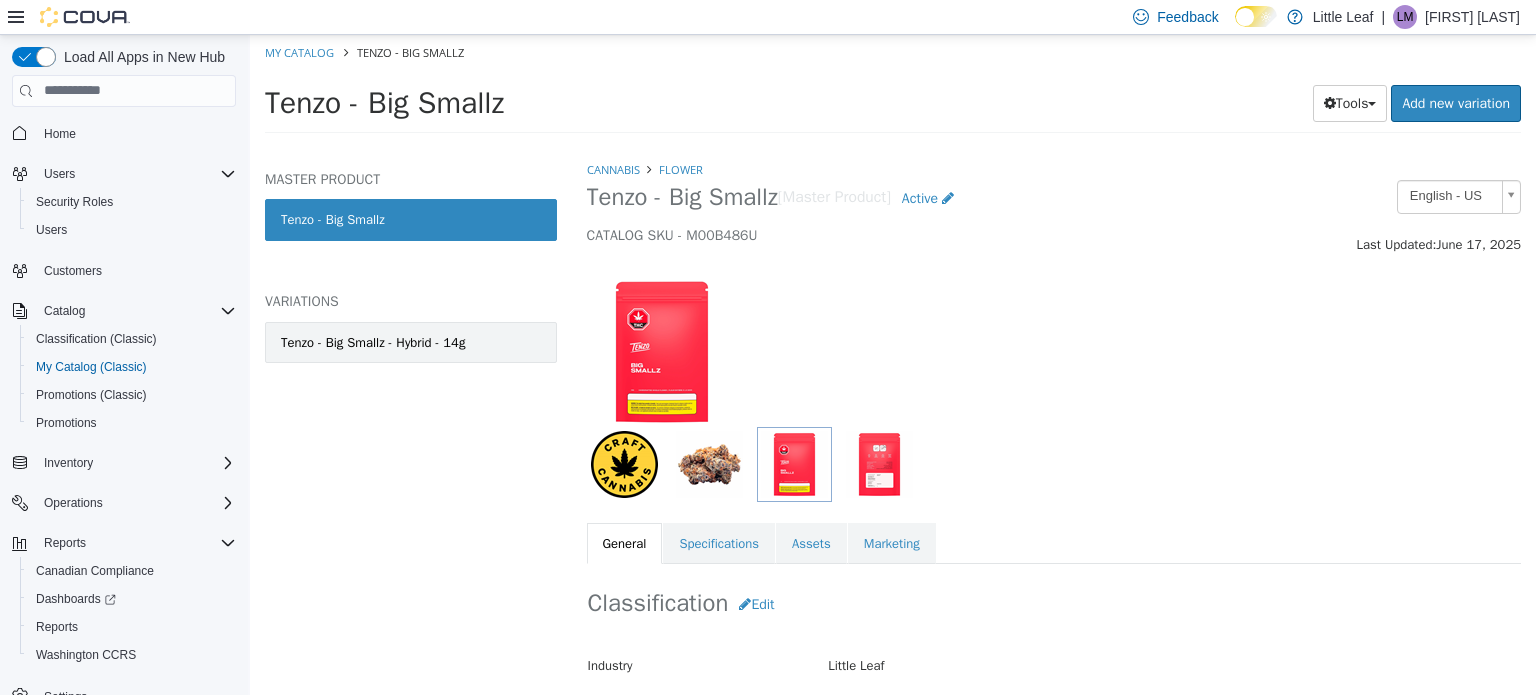 click on "Tenzo - Big Smallz - Hybrid - 14g" at bounding box center (411, 342) 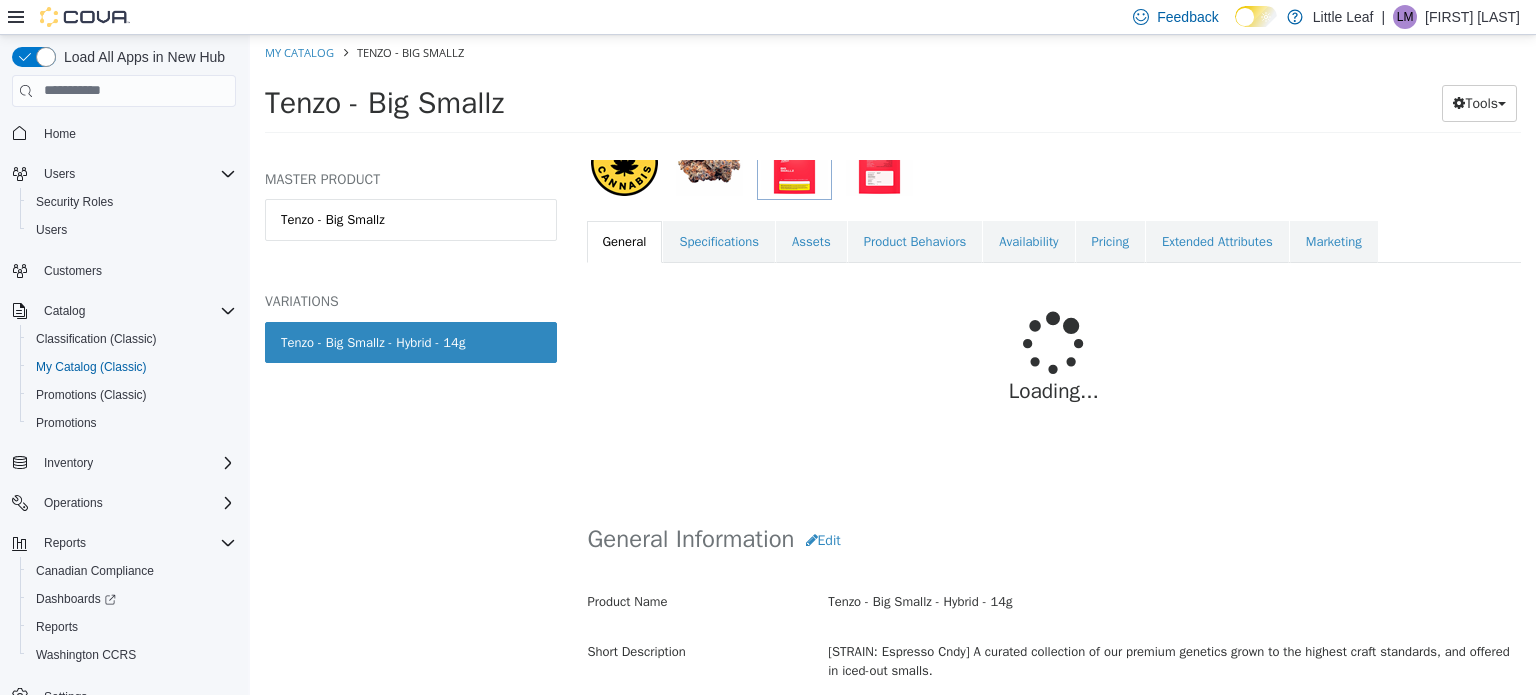 scroll, scrollTop: 402, scrollLeft: 0, axis: vertical 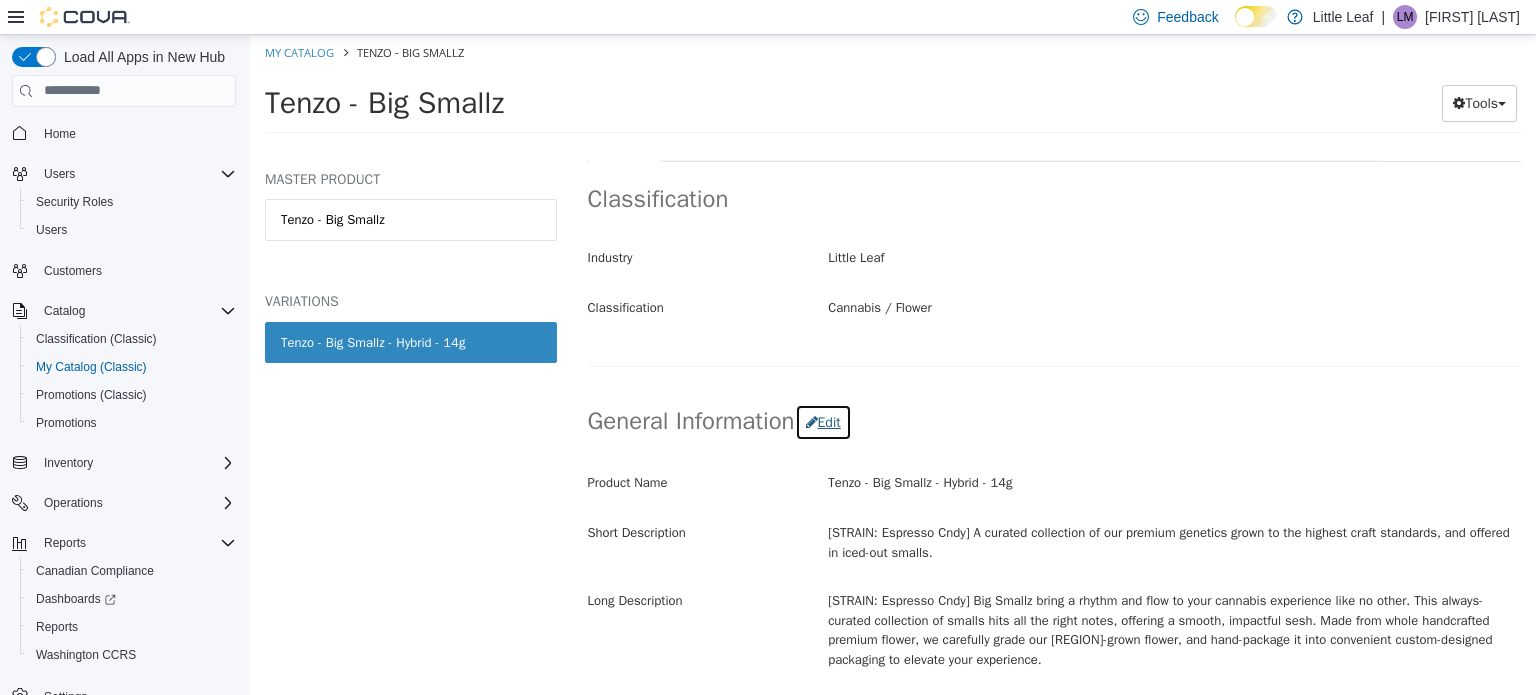 click on "Edit" at bounding box center [823, 421] 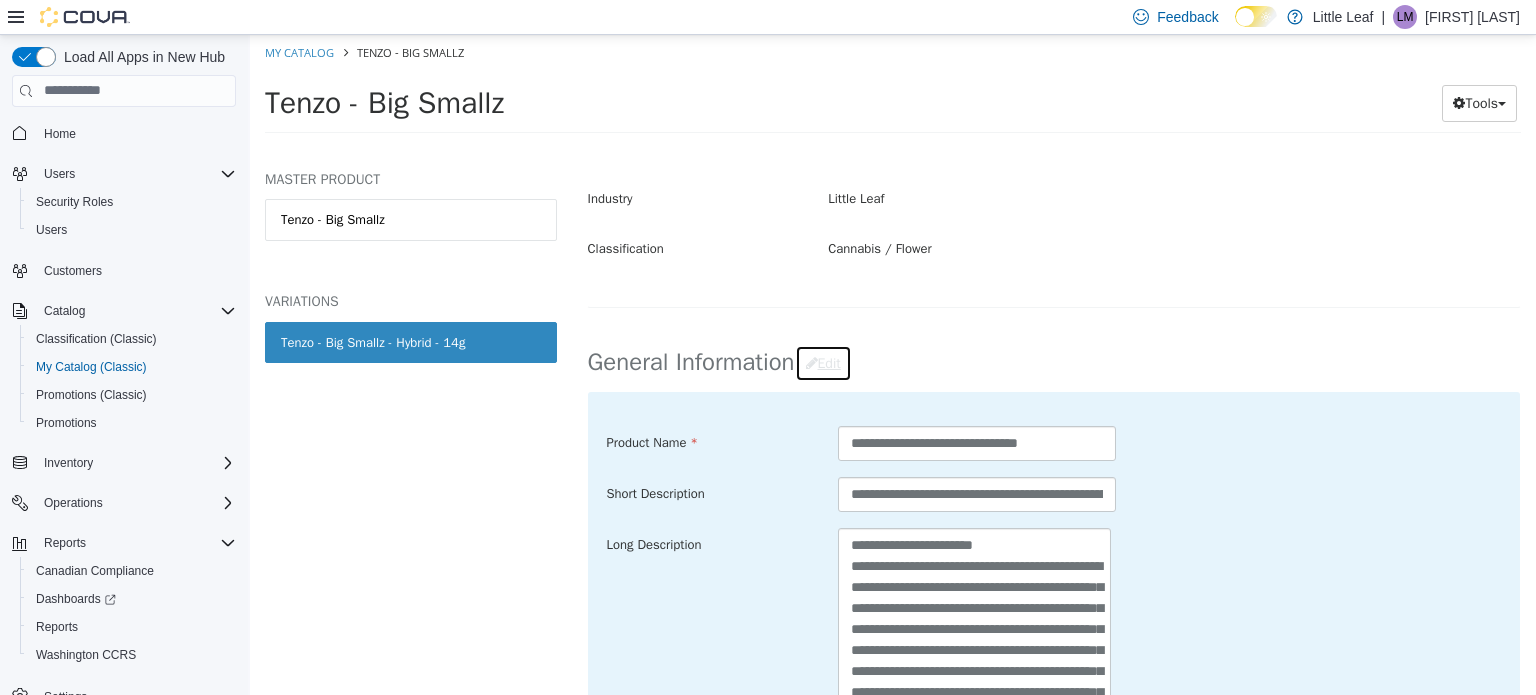 scroll, scrollTop: 602, scrollLeft: 0, axis: vertical 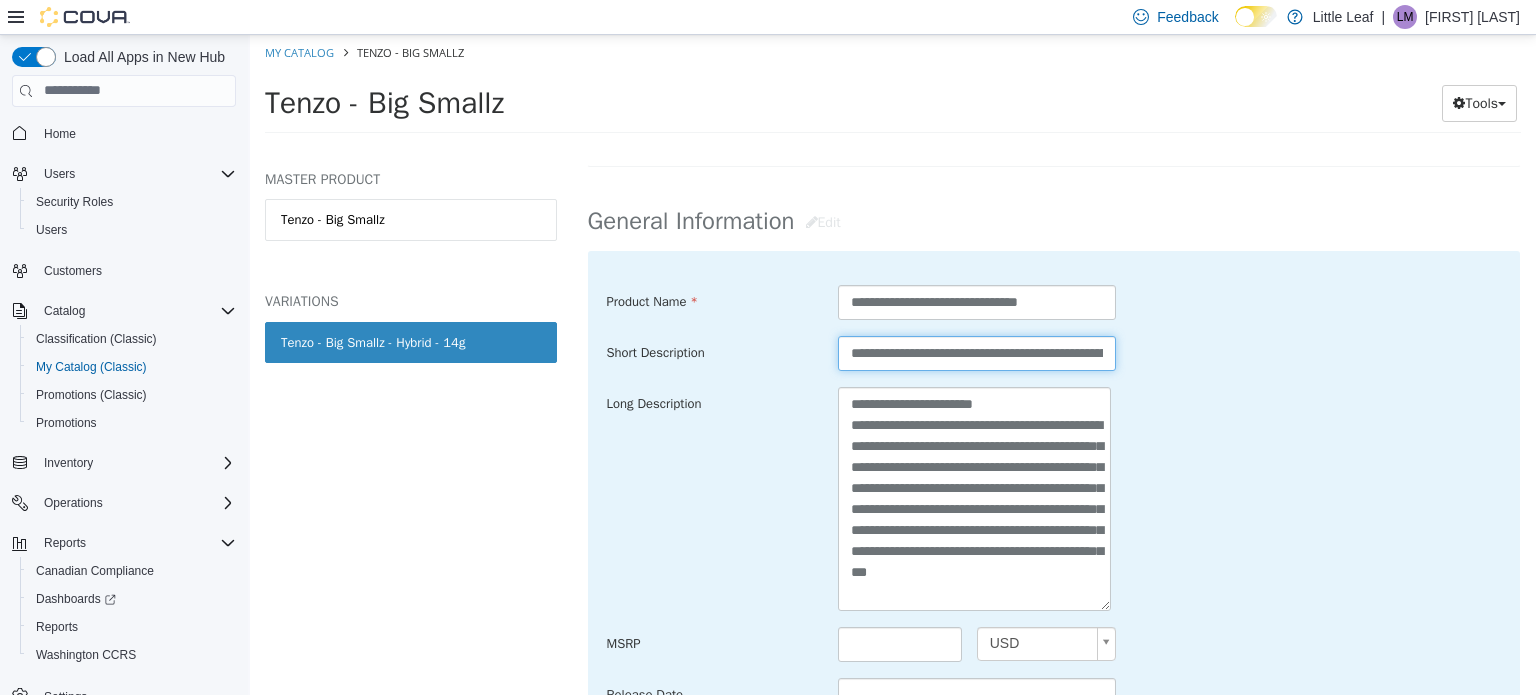 click on "**********" at bounding box center (977, 352) 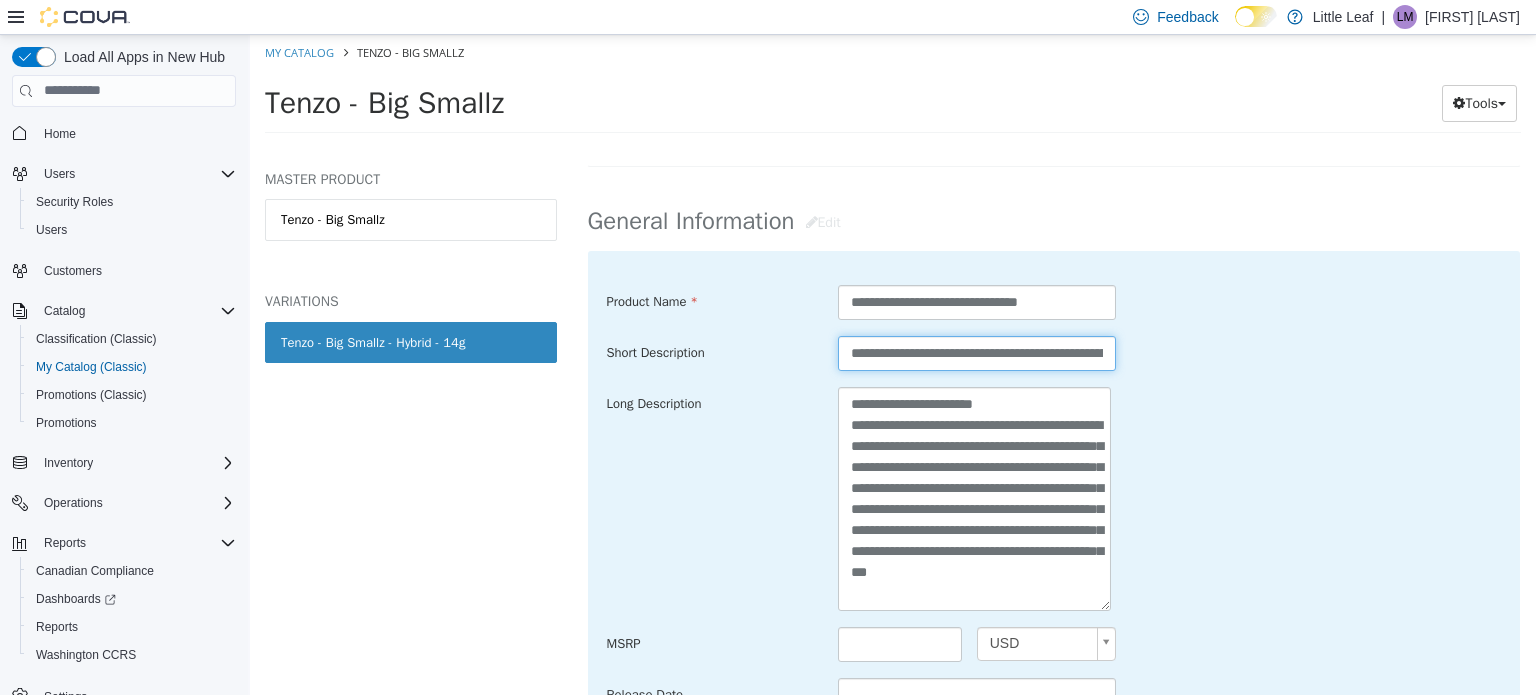 drag, startPoint x: 1051, startPoint y: 350, endPoint x: 987, endPoint y: 353, distance: 64.070274 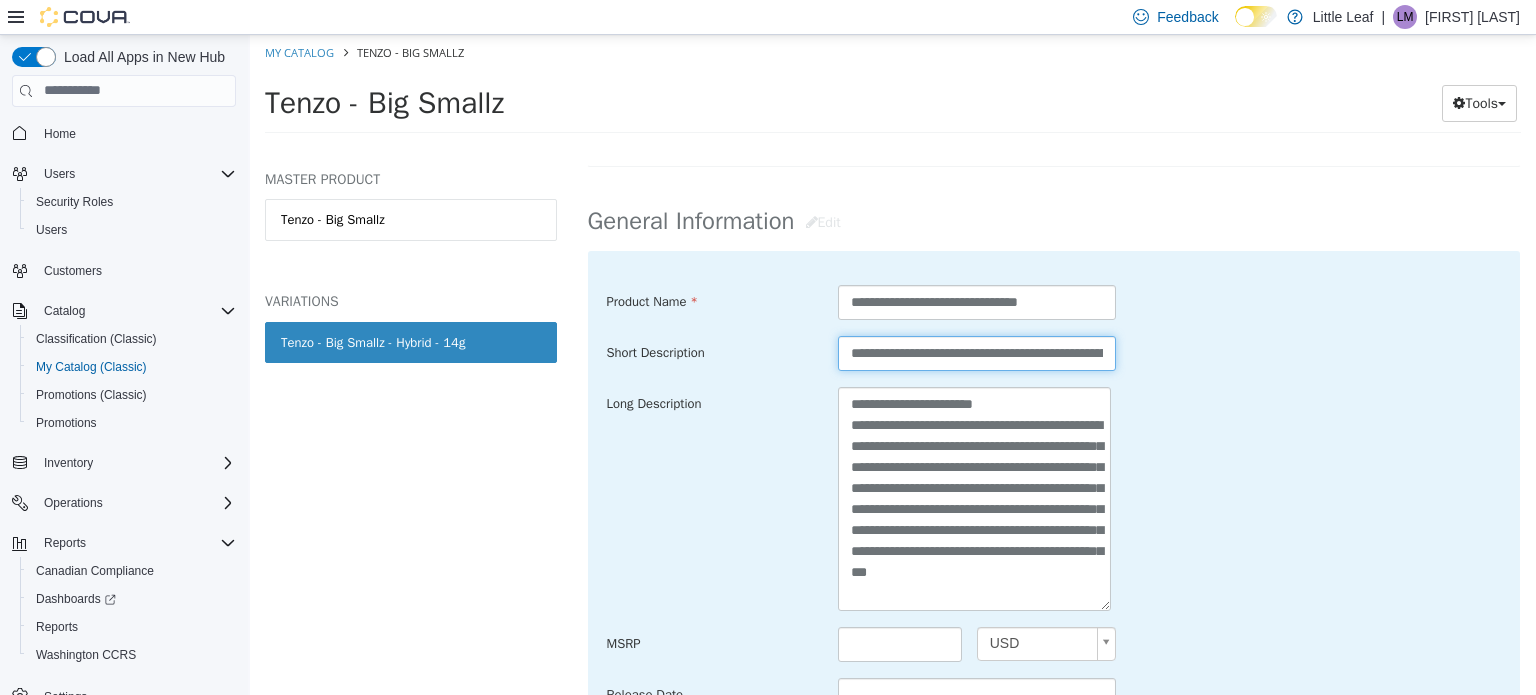 type on "**********" 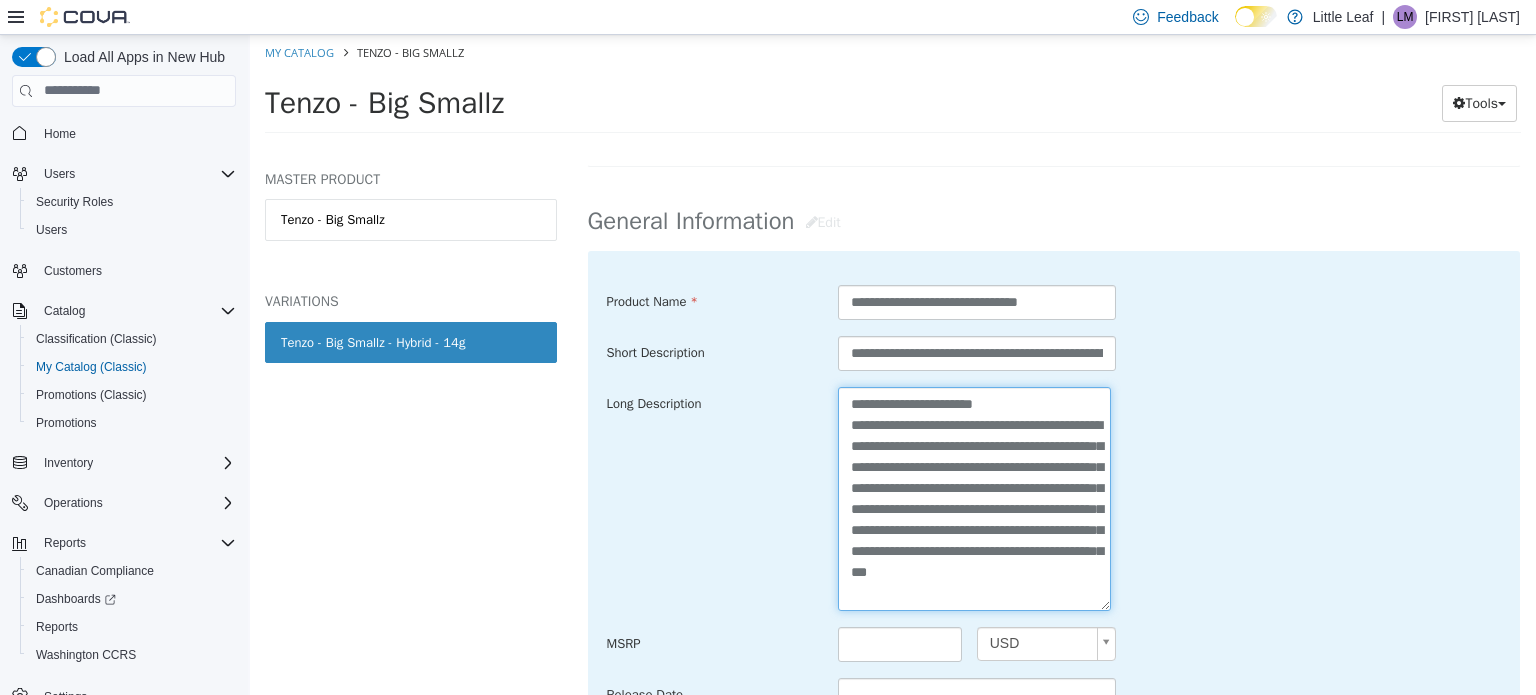 drag, startPoint x: 996, startPoint y: 402, endPoint x: 837, endPoint y: 399, distance: 159.0283 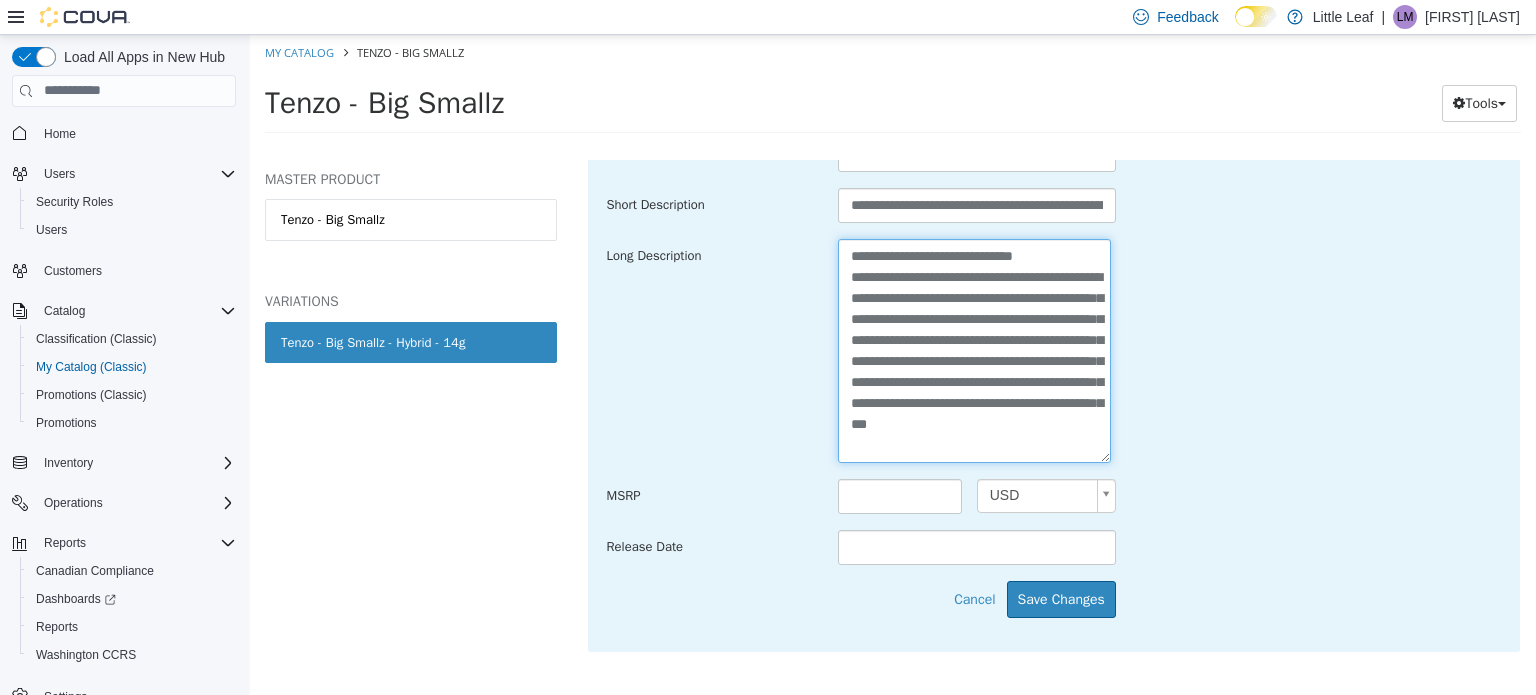 scroll, scrollTop: 902, scrollLeft: 0, axis: vertical 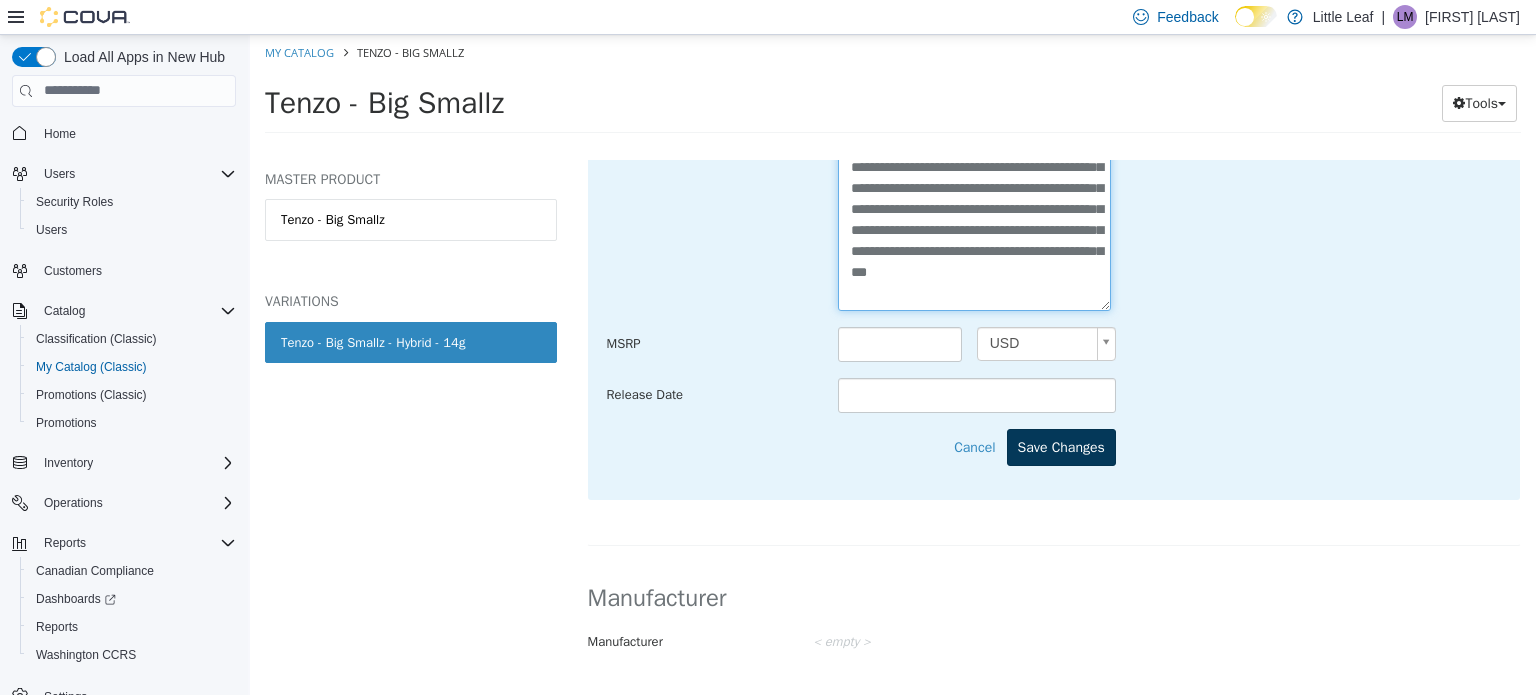type on "**********" 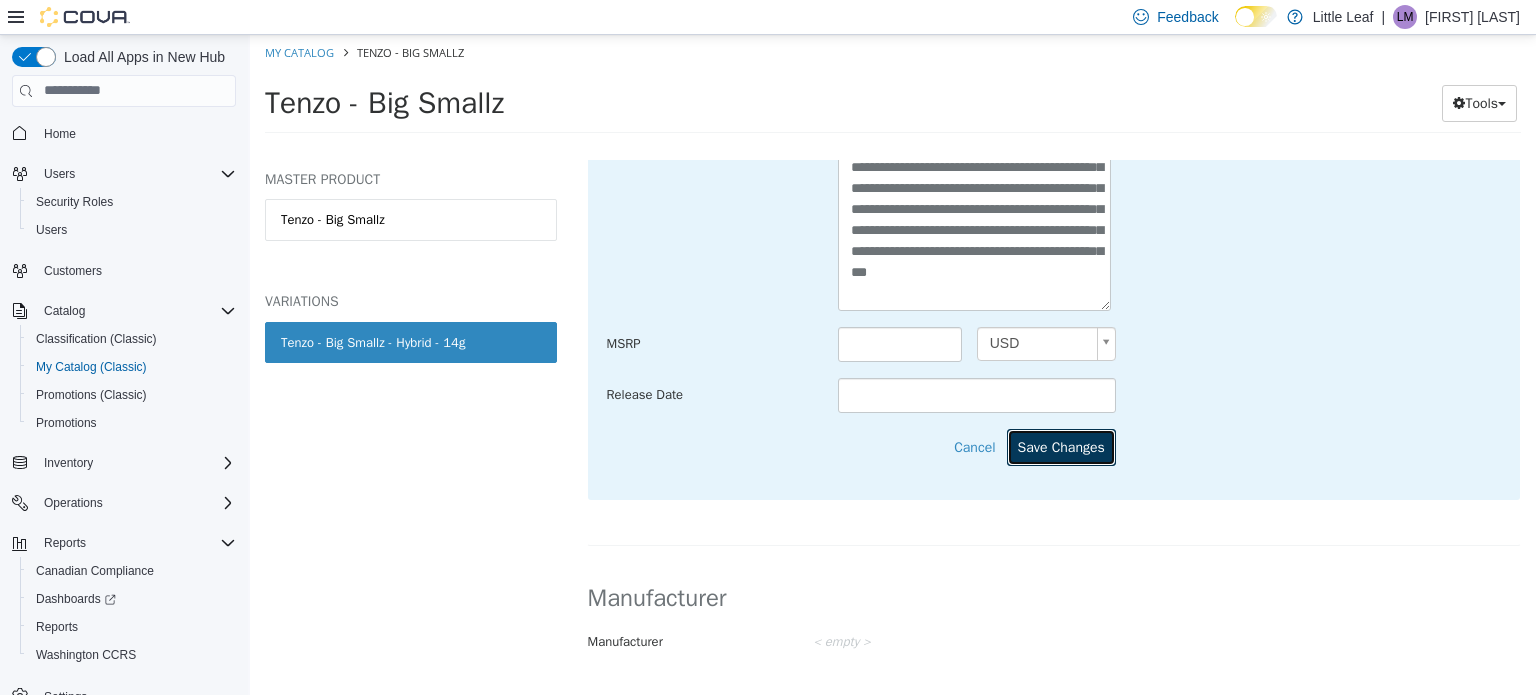 click on "Save Changes" at bounding box center (1061, 446) 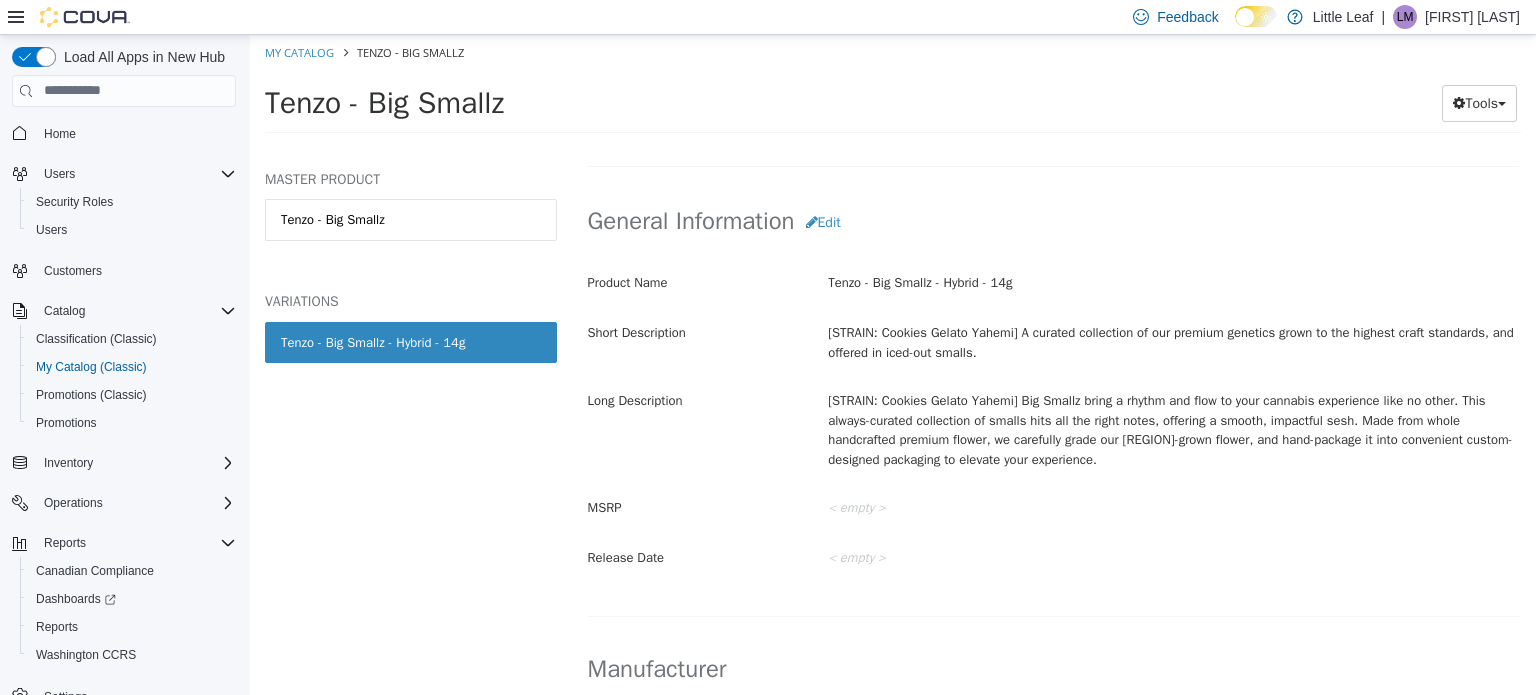scroll, scrollTop: 302, scrollLeft: 0, axis: vertical 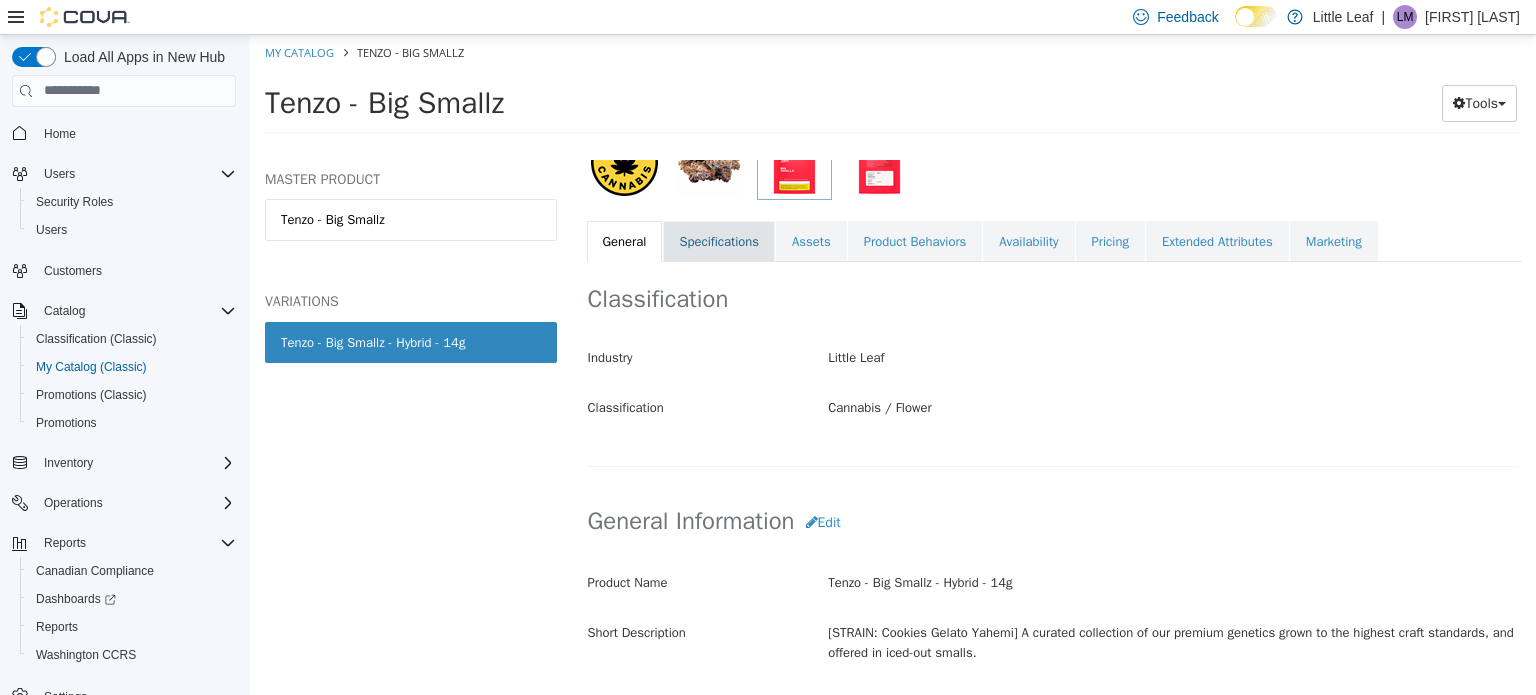 click on "Specifications" at bounding box center [719, 241] 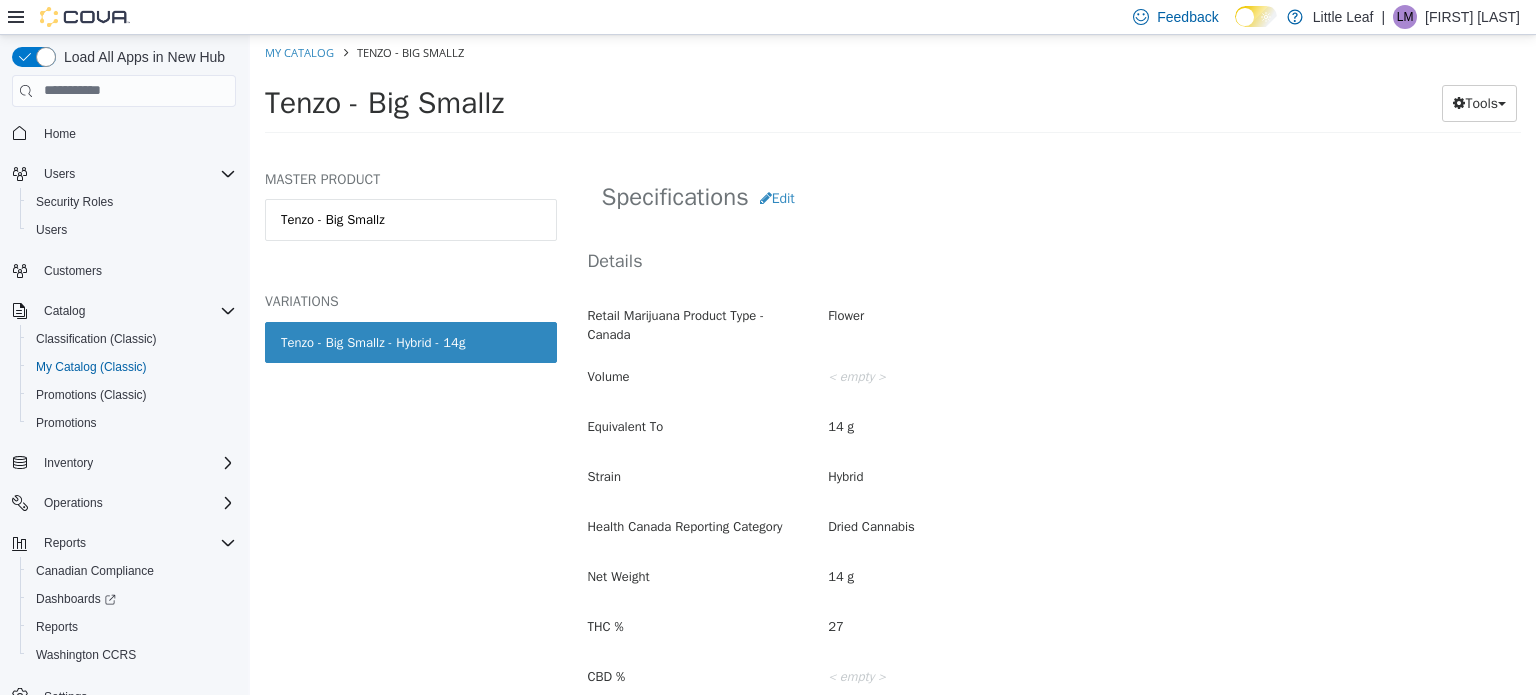 scroll, scrollTop: 402, scrollLeft: 0, axis: vertical 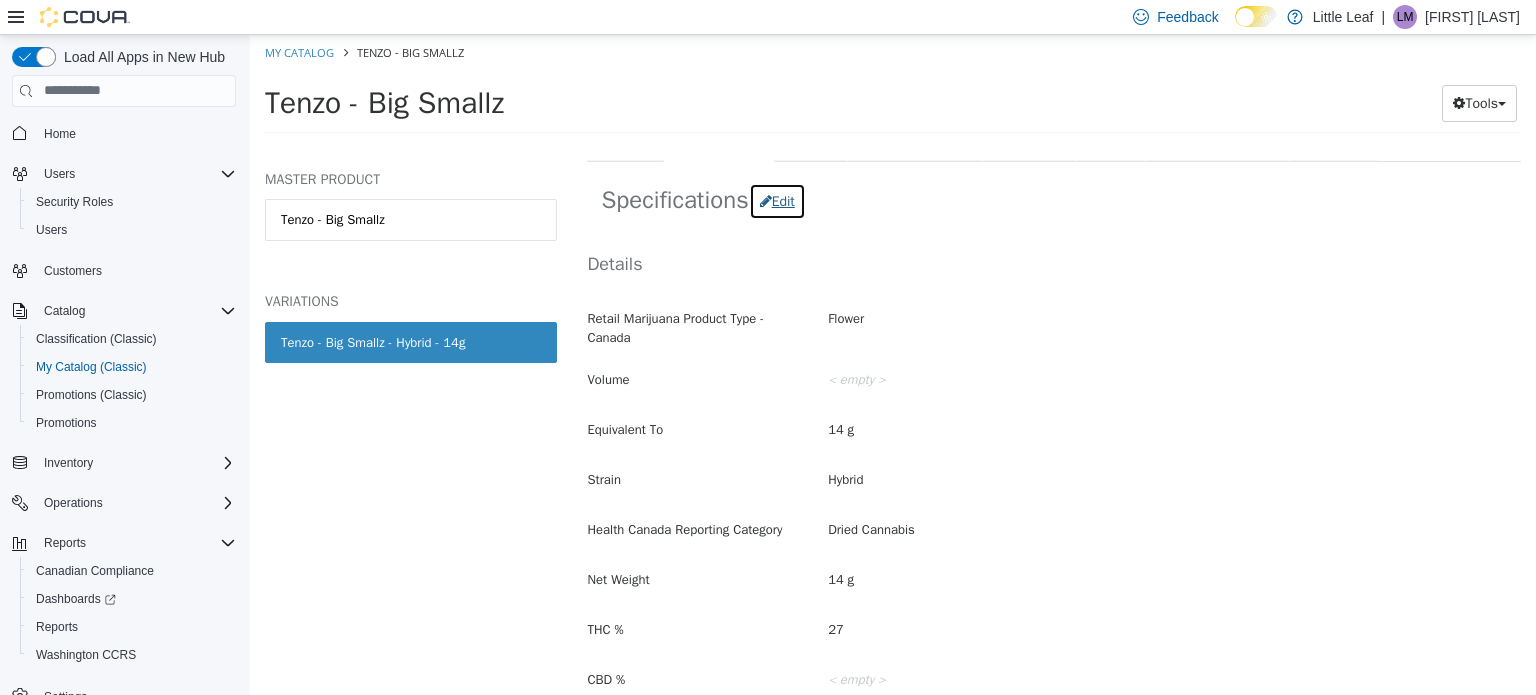 click on "Edit" at bounding box center [777, 200] 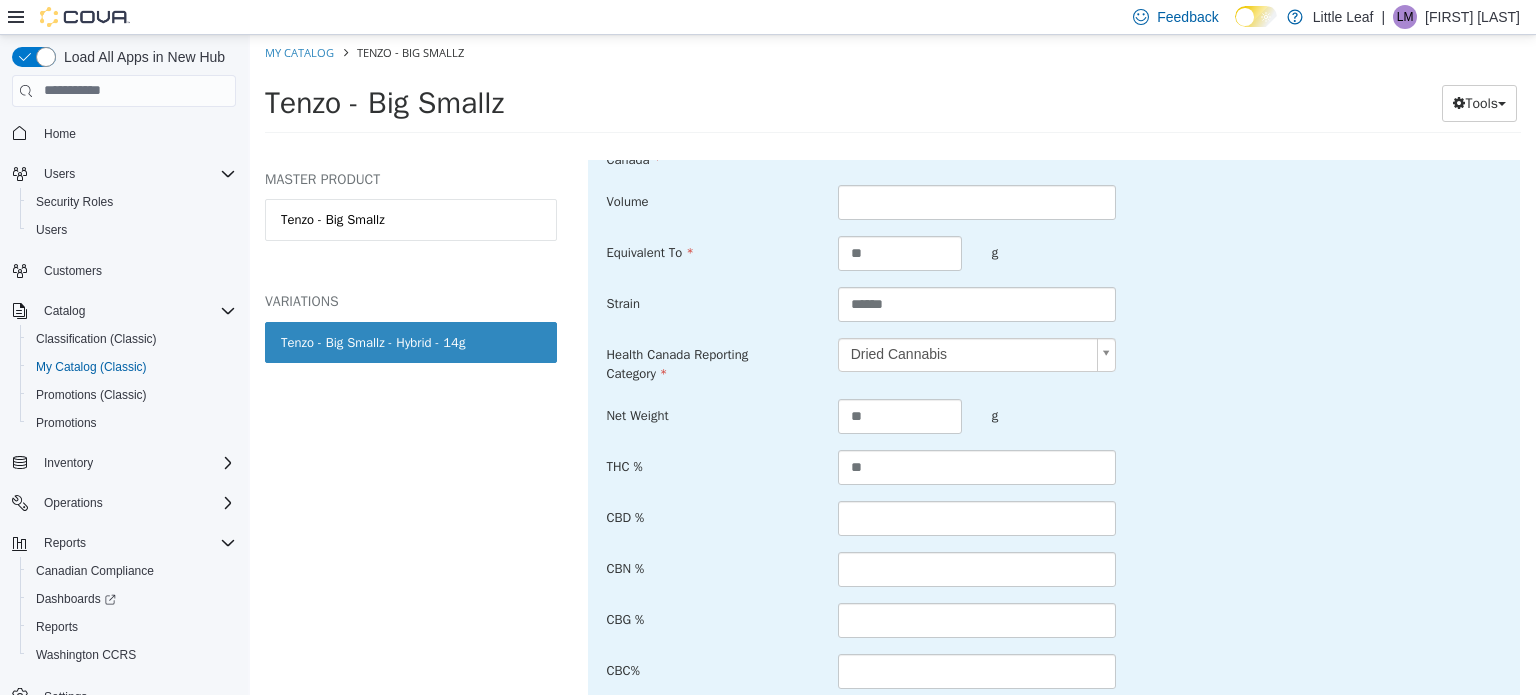 scroll, scrollTop: 602, scrollLeft: 0, axis: vertical 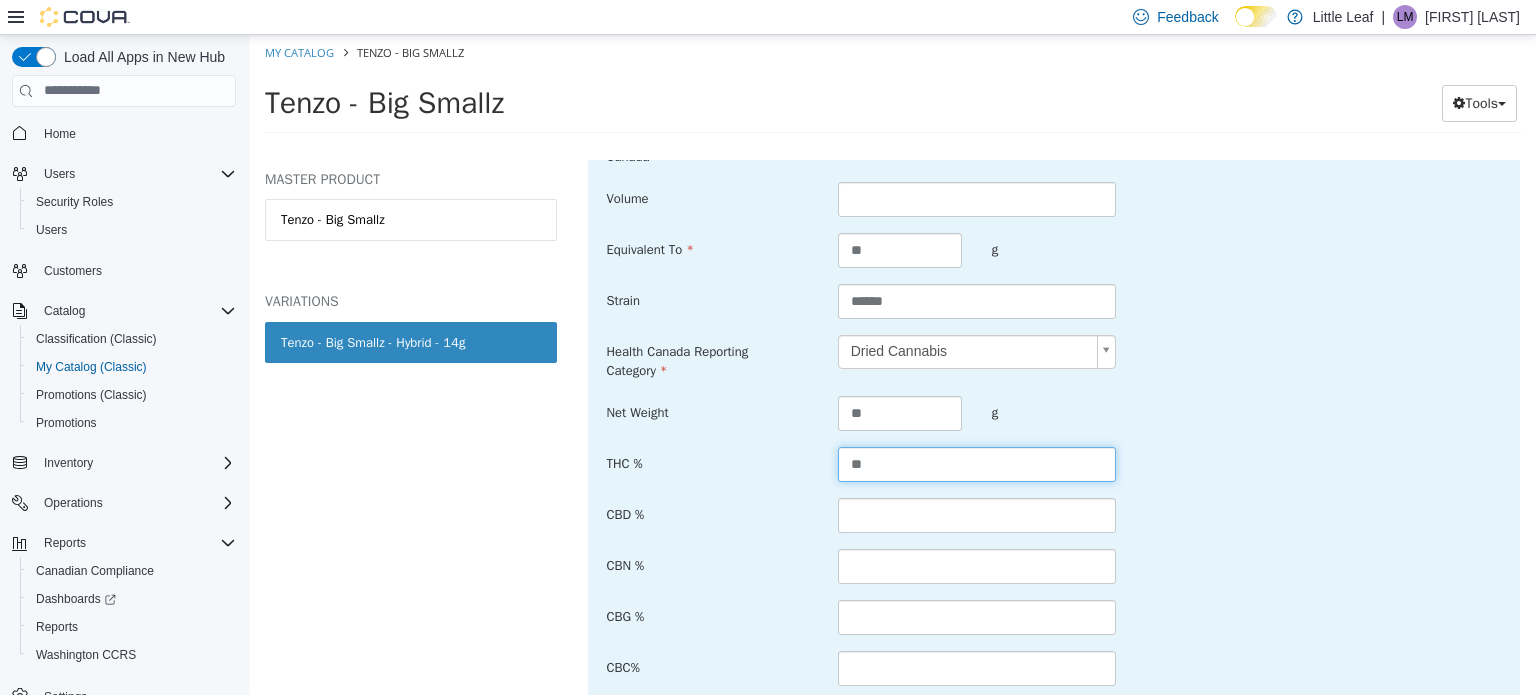 click on "**" at bounding box center [977, 463] 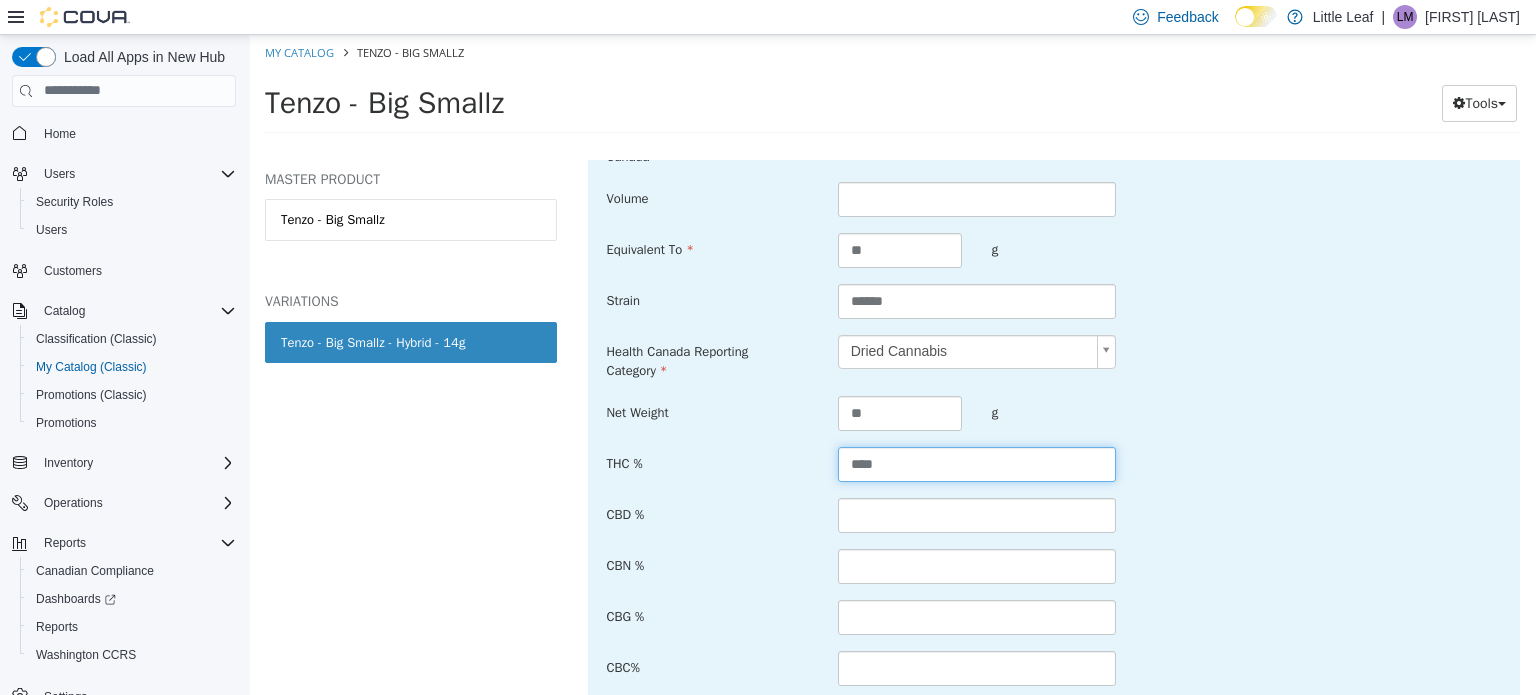 type on "****" 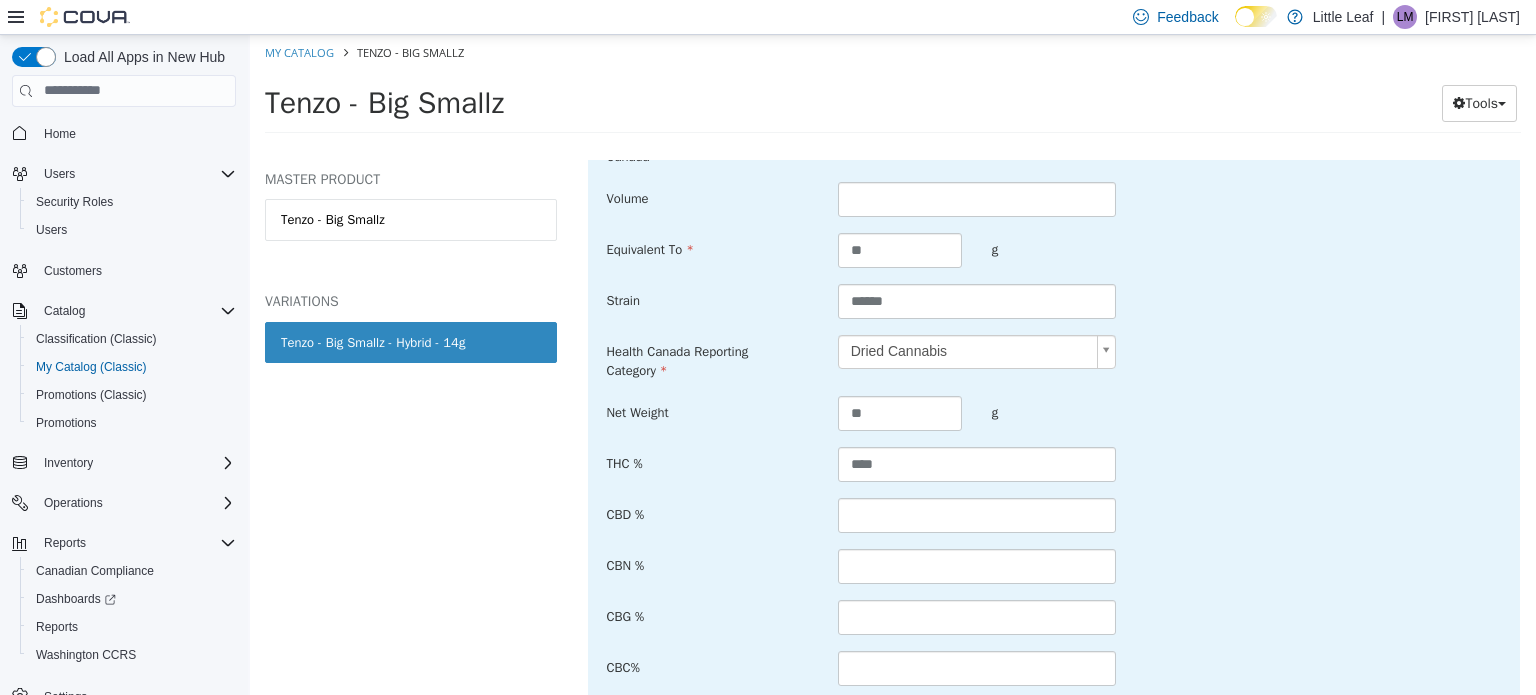 click on "THC %
****" at bounding box center [1054, 464] 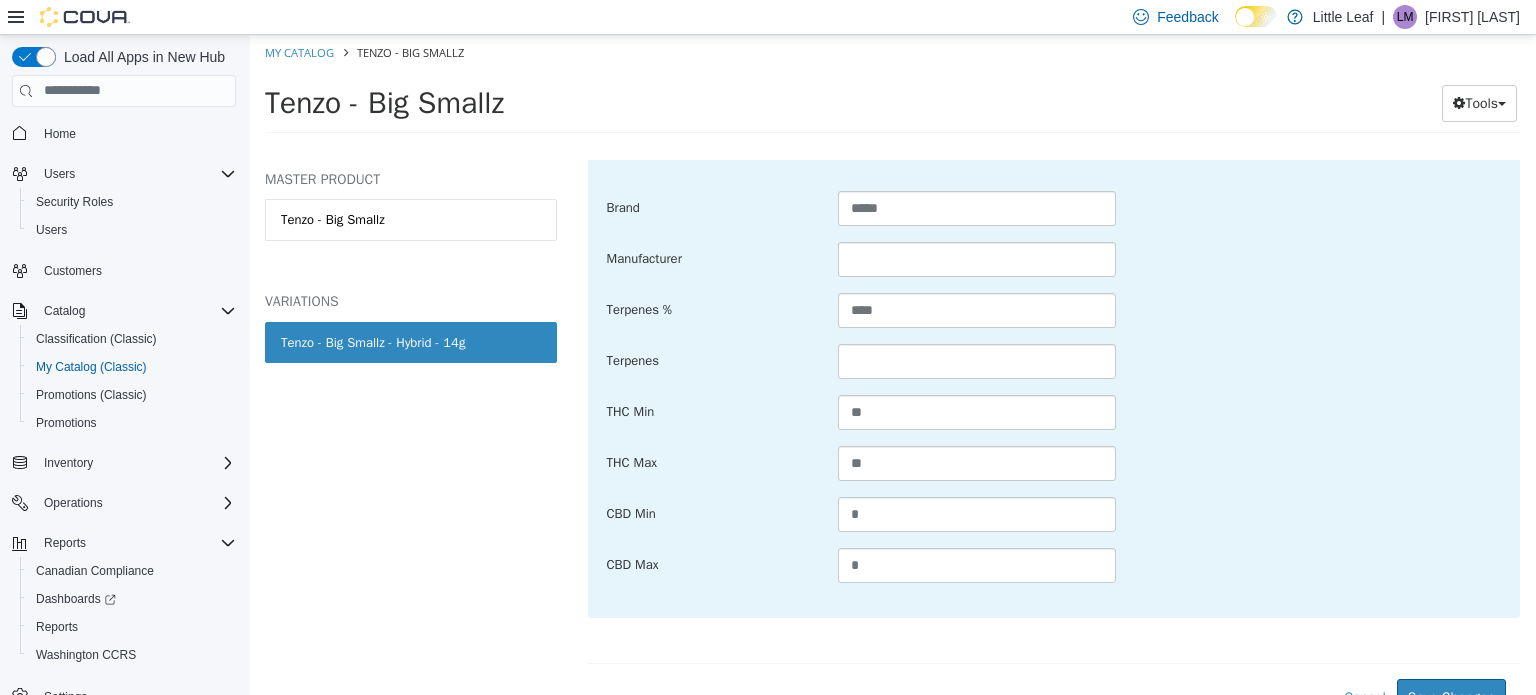 scroll, scrollTop: 1352, scrollLeft: 0, axis: vertical 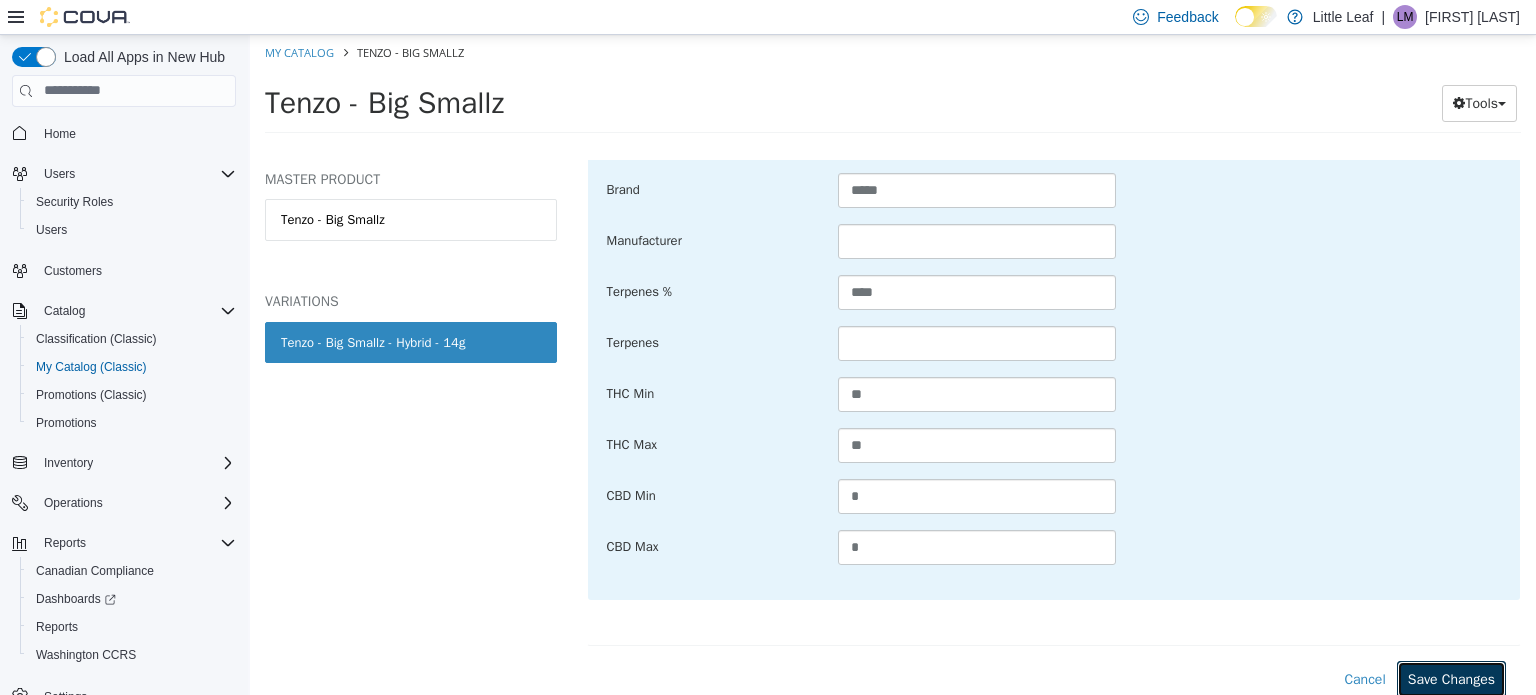 click on "Save Changes" at bounding box center (1451, 678) 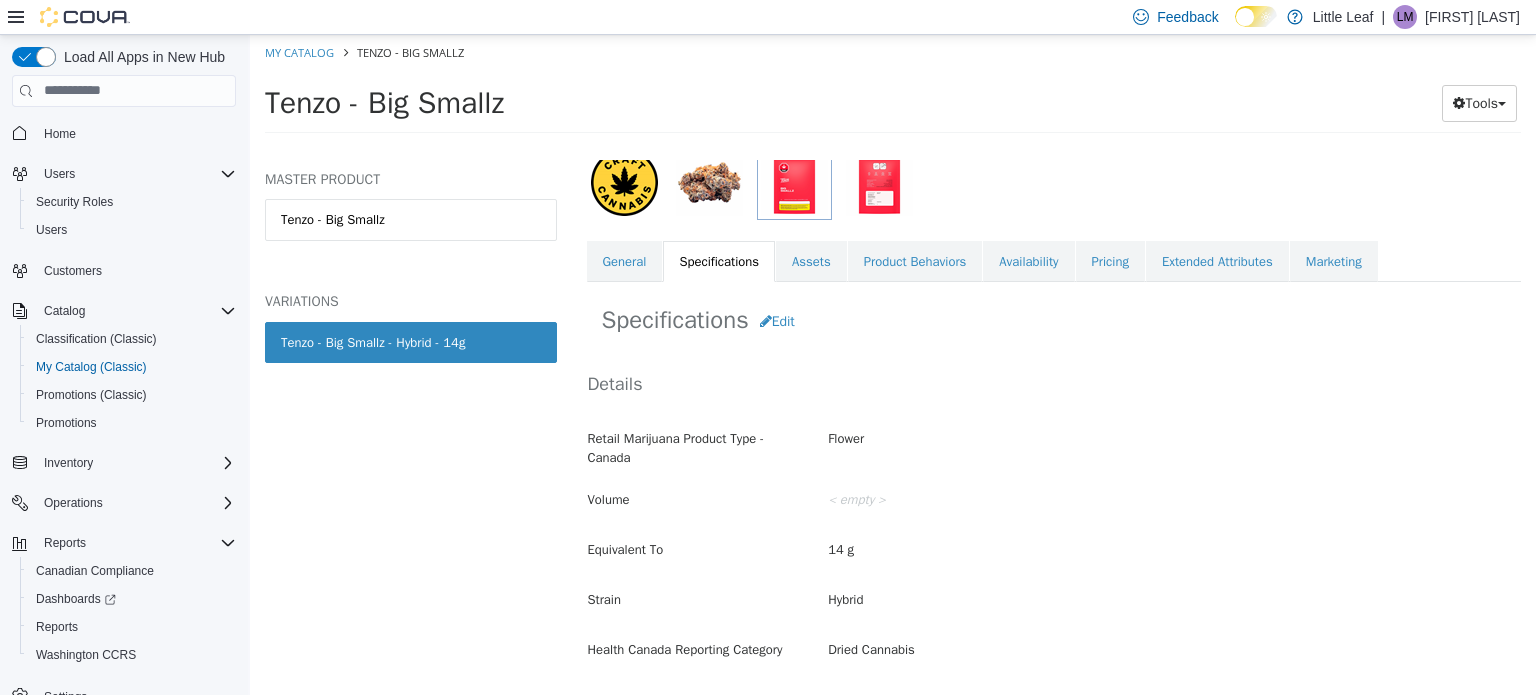 scroll, scrollTop: 281, scrollLeft: 0, axis: vertical 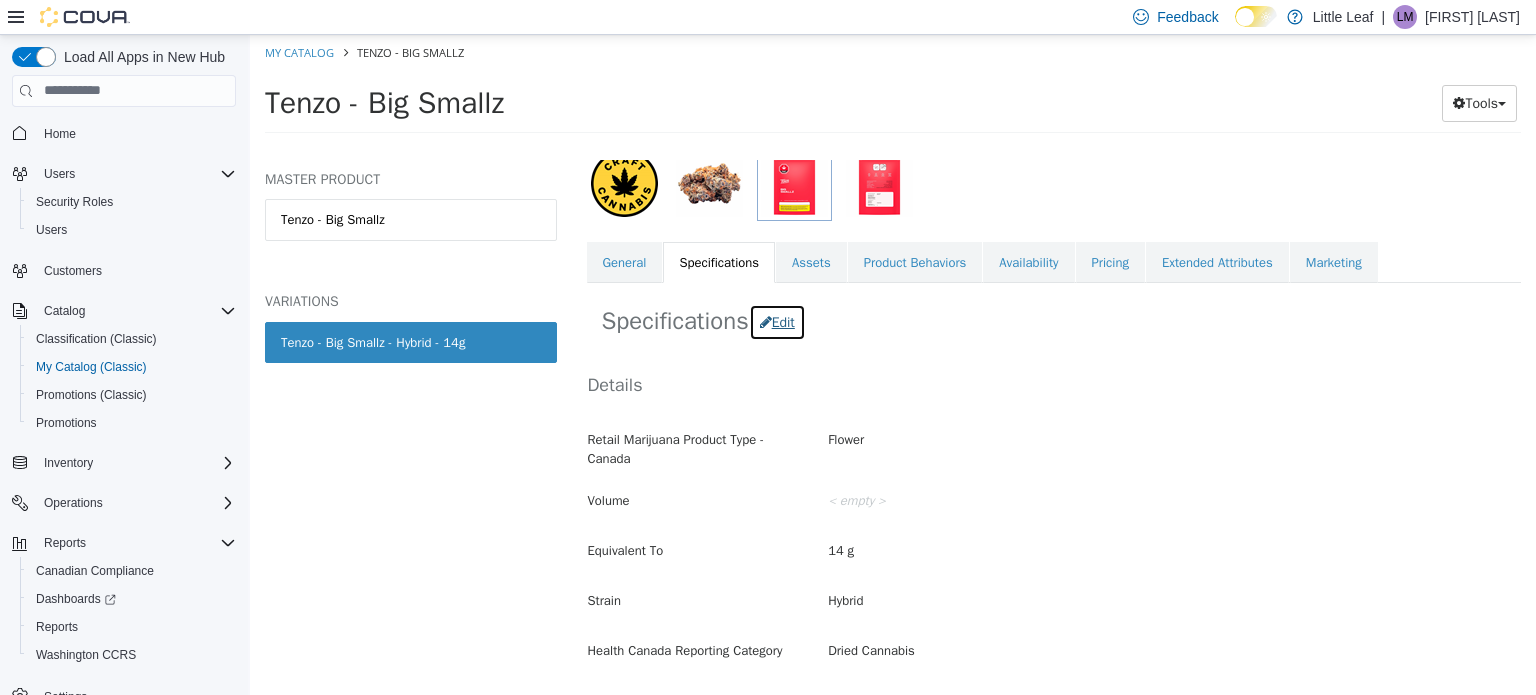 click on "Edit" at bounding box center (777, 321) 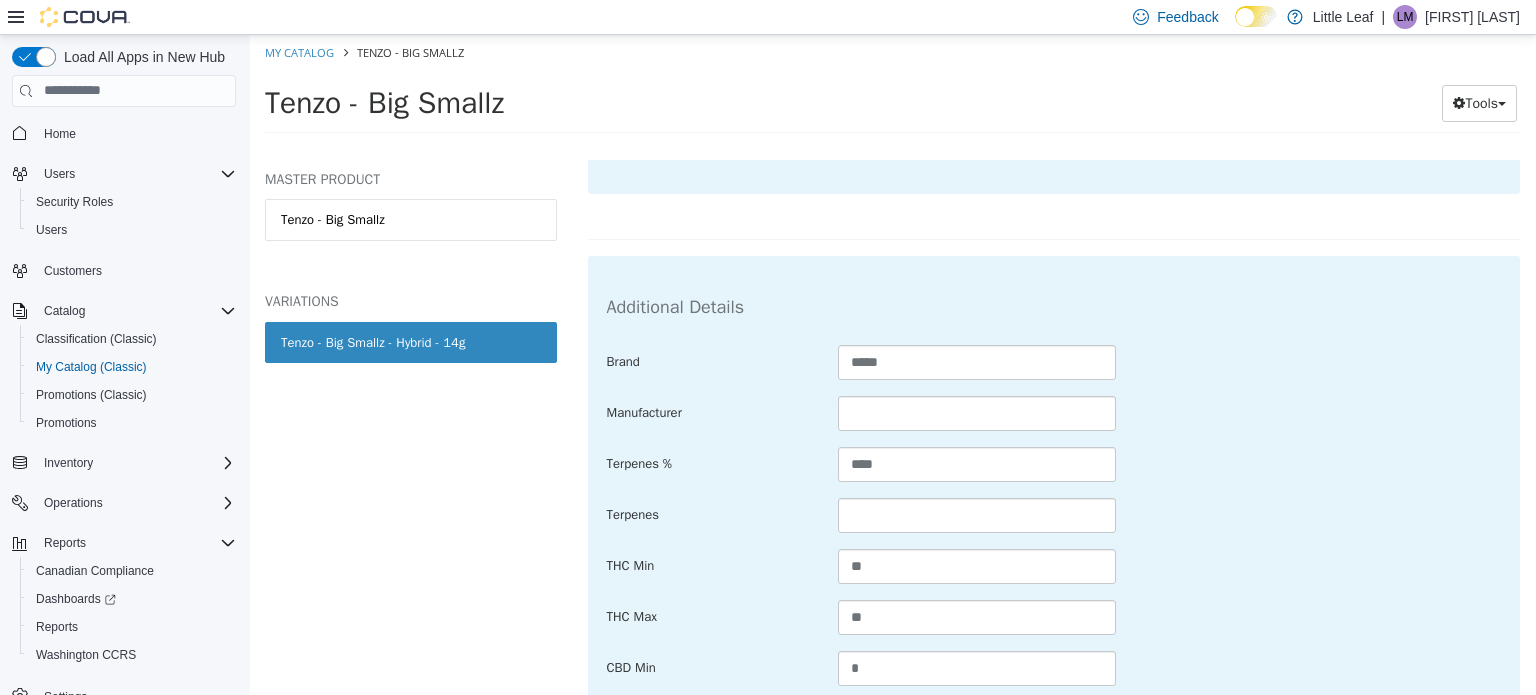 scroll, scrollTop: 1181, scrollLeft: 0, axis: vertical 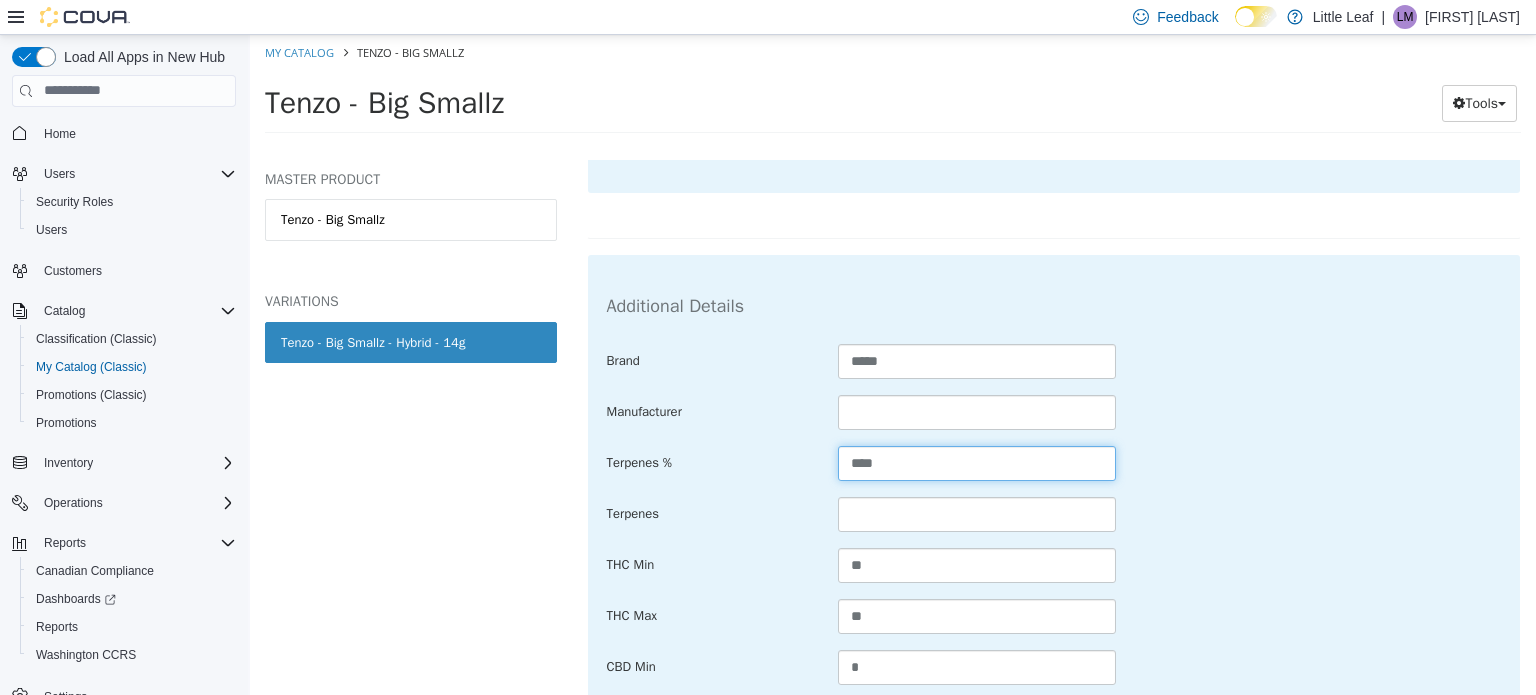 click on "****" at bounding box center [977, 462] 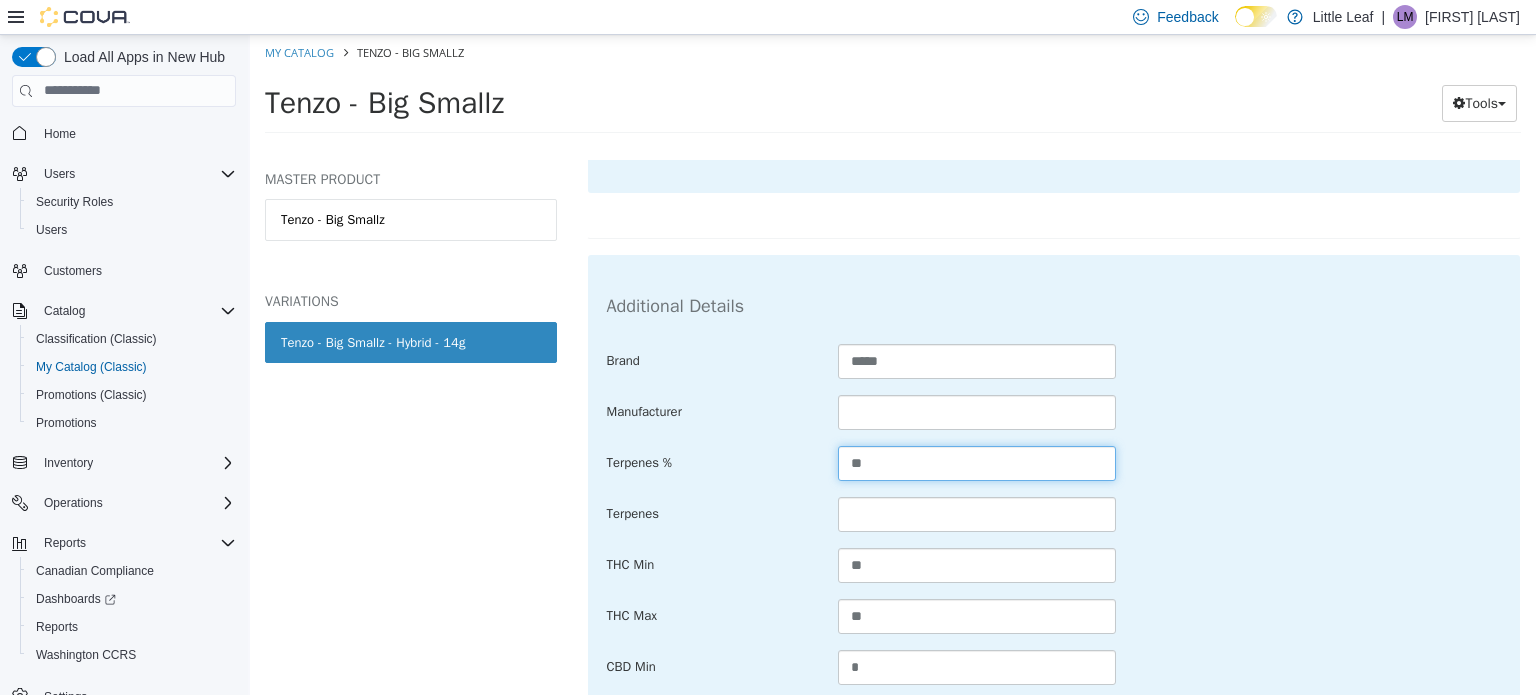 type on "*" 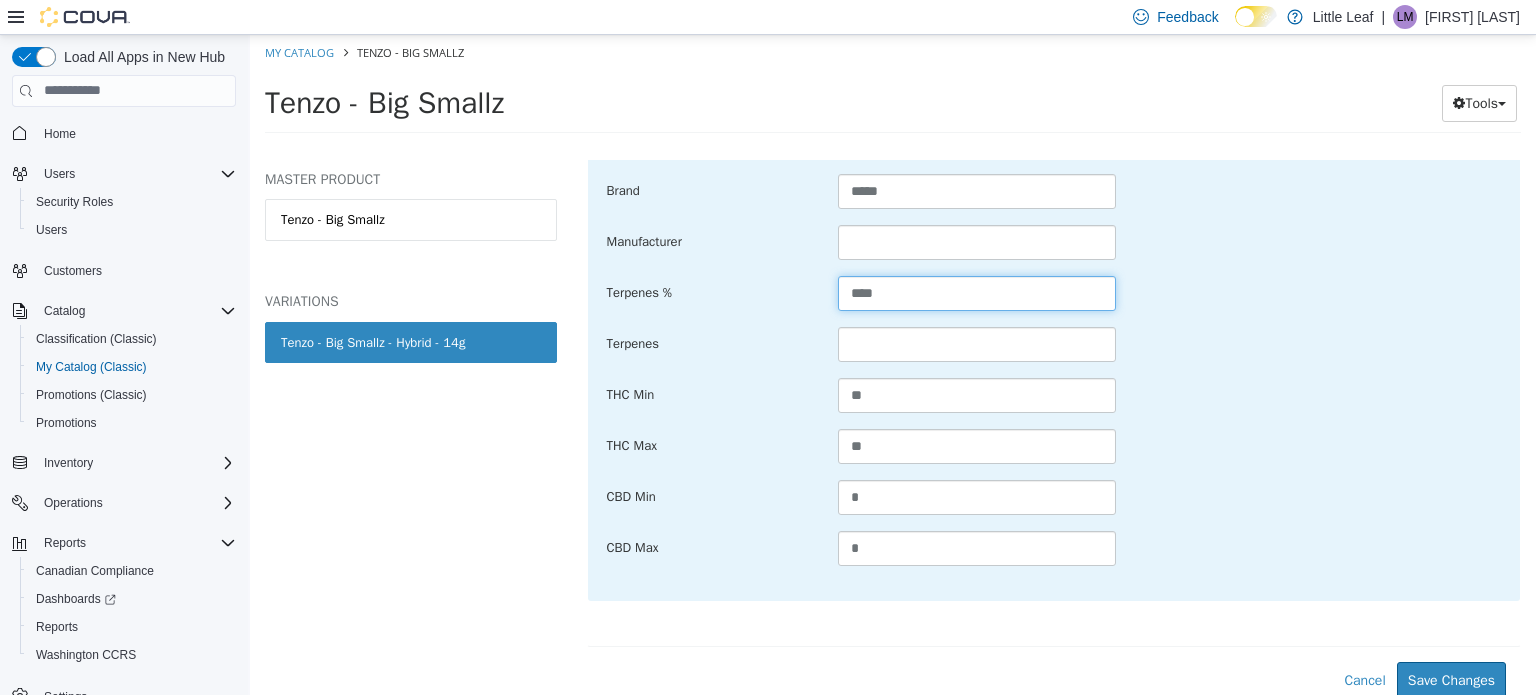 scroll, scrollTop: 1352, scrollLeft: 0, axis: vertical 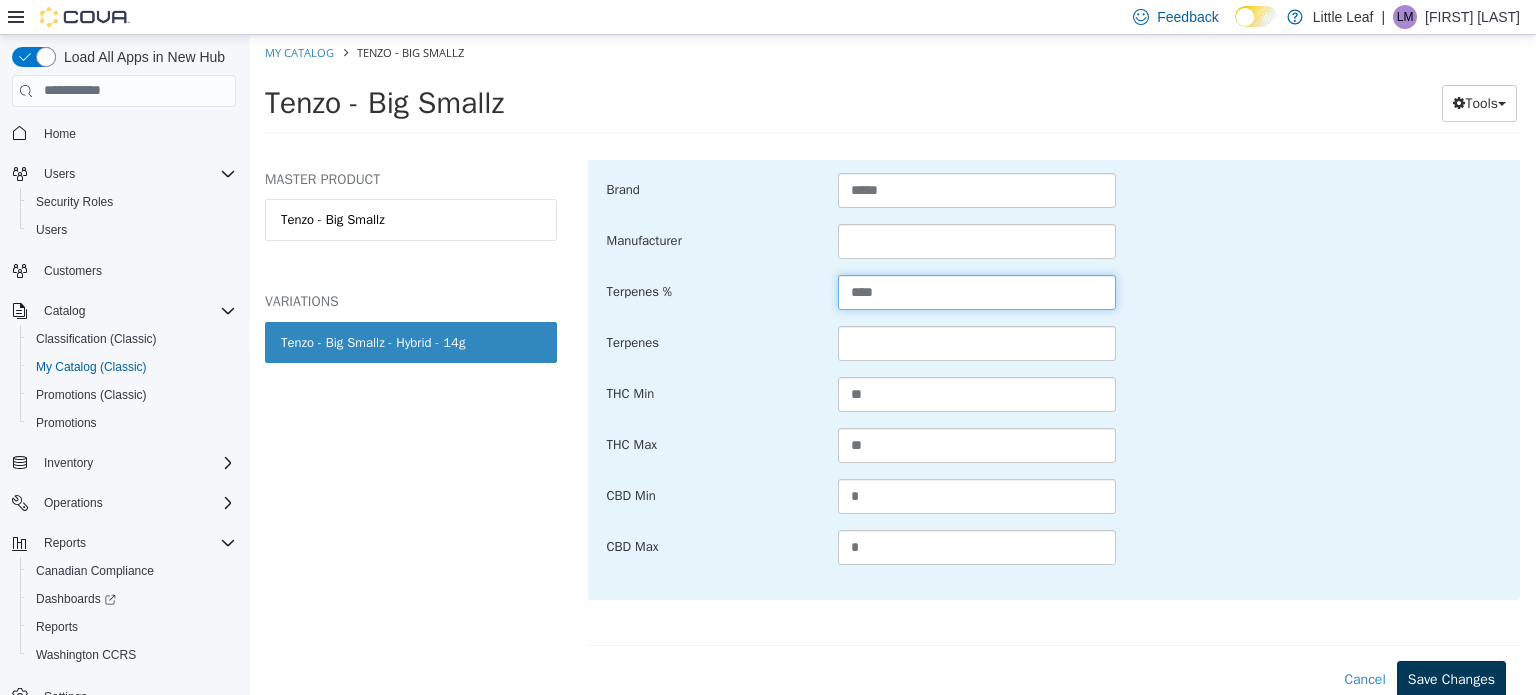type on "****" 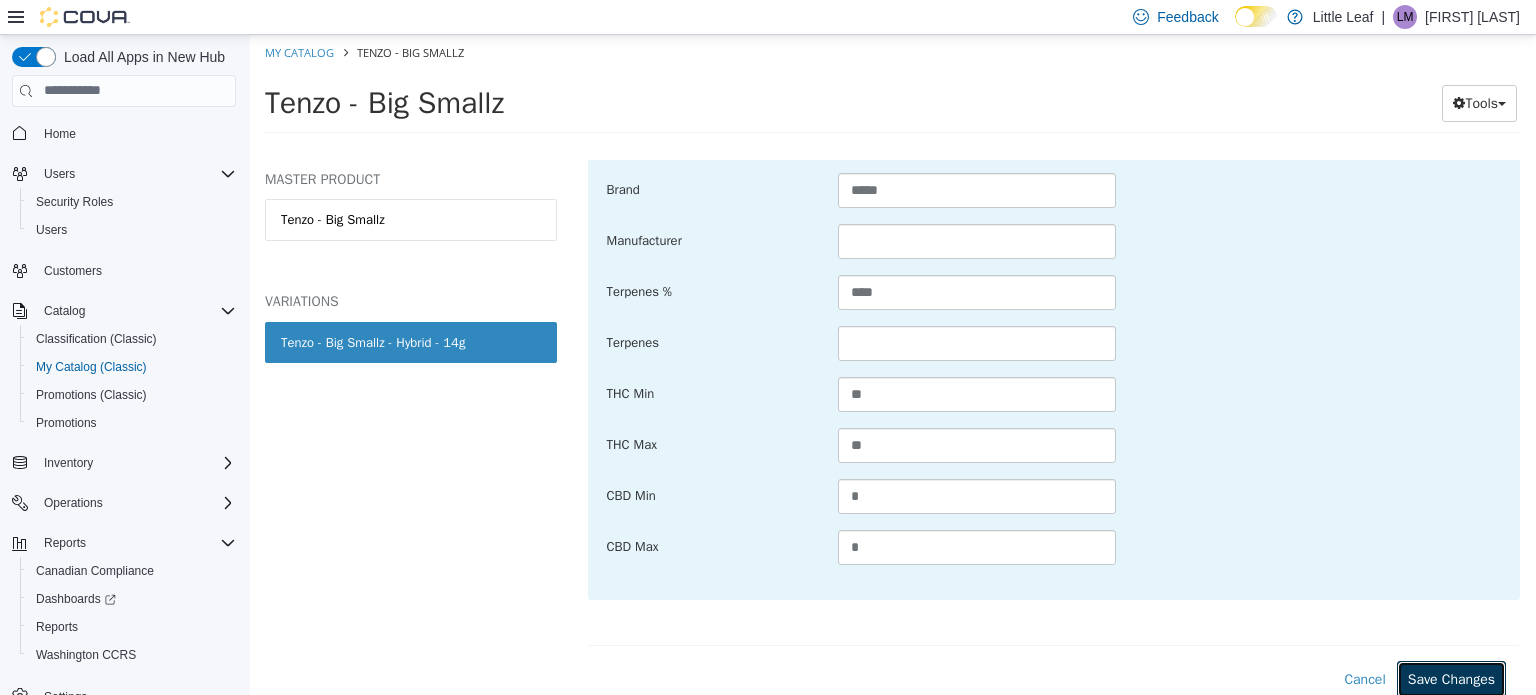 click on "Save Changes" at bounding box center (1451, 678) 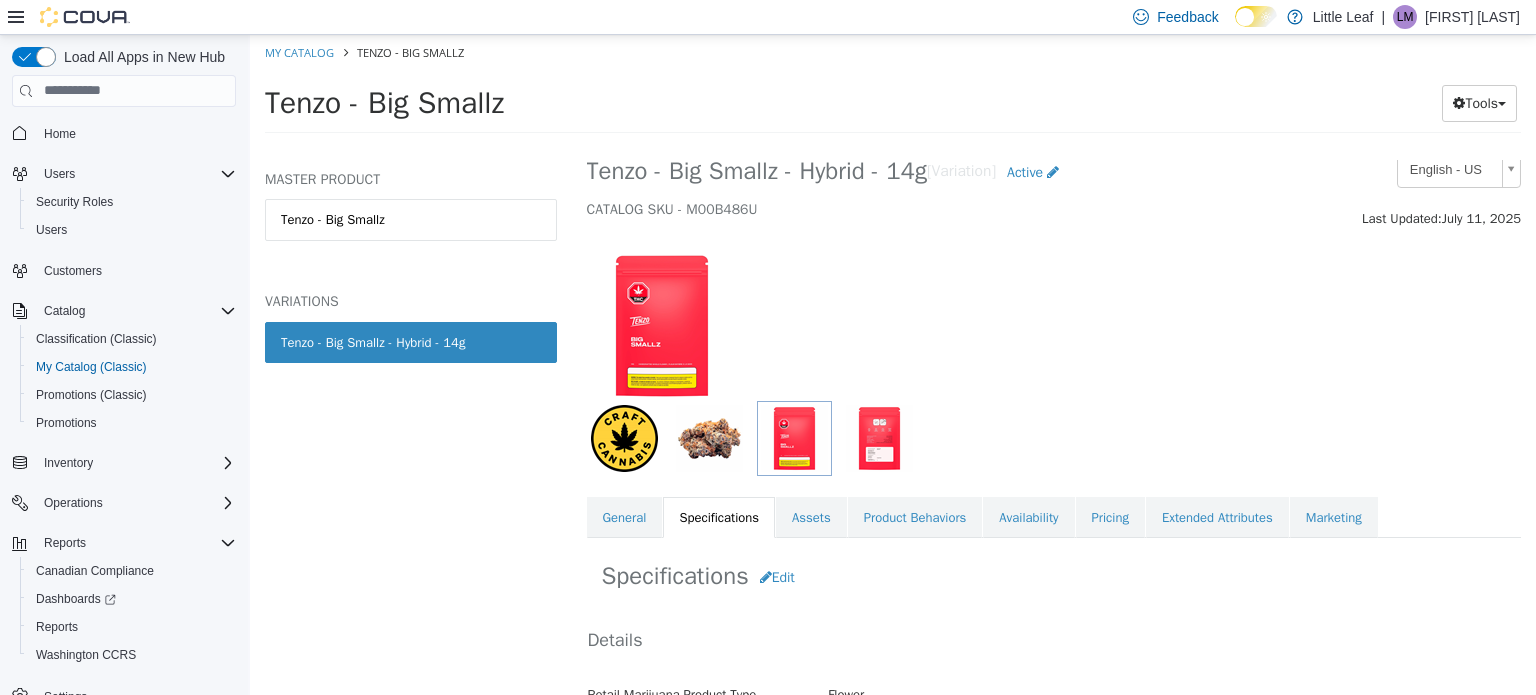 scroll, scrollTop: 0, scrollLeft: 0, axis: both 